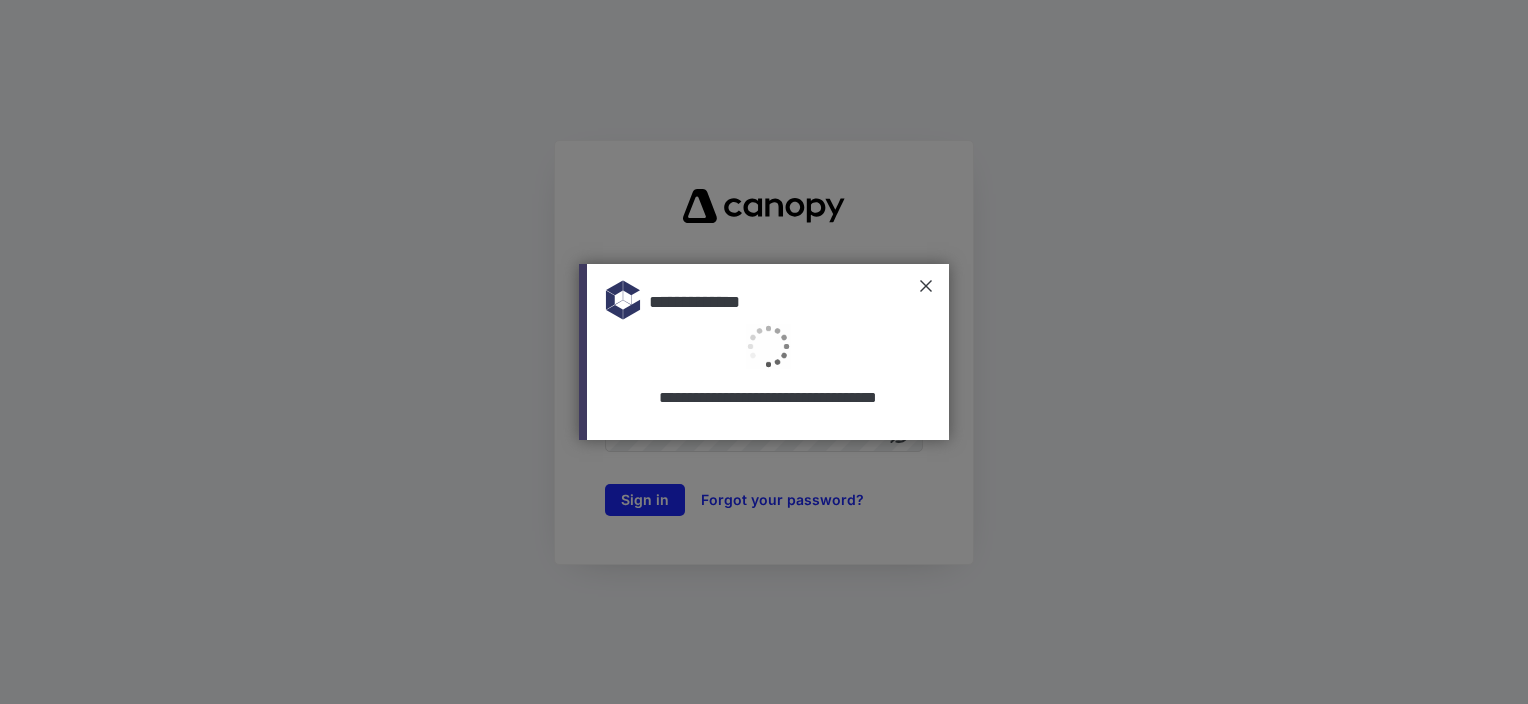 scroll, scrollTop: 0, scrollLeft: 0, axis: both 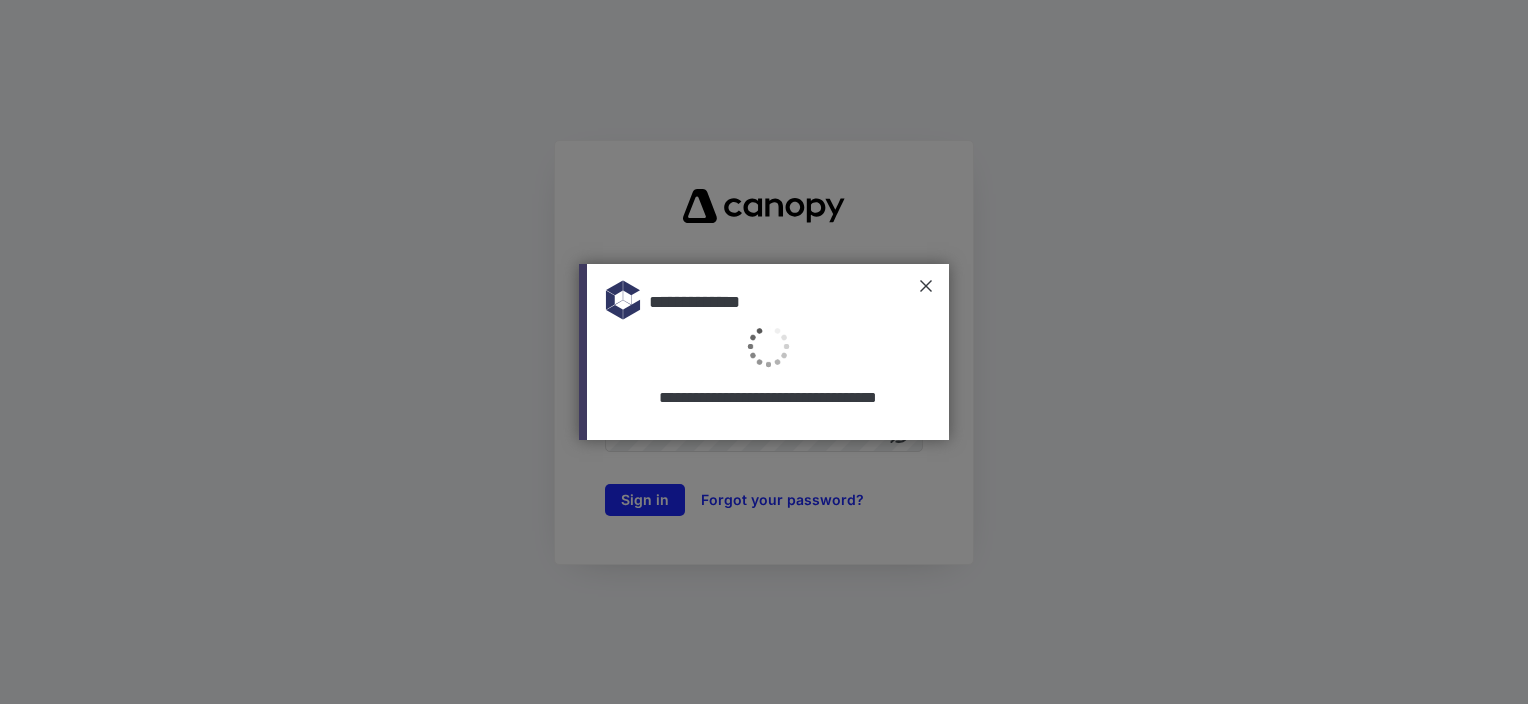 type on "**********" 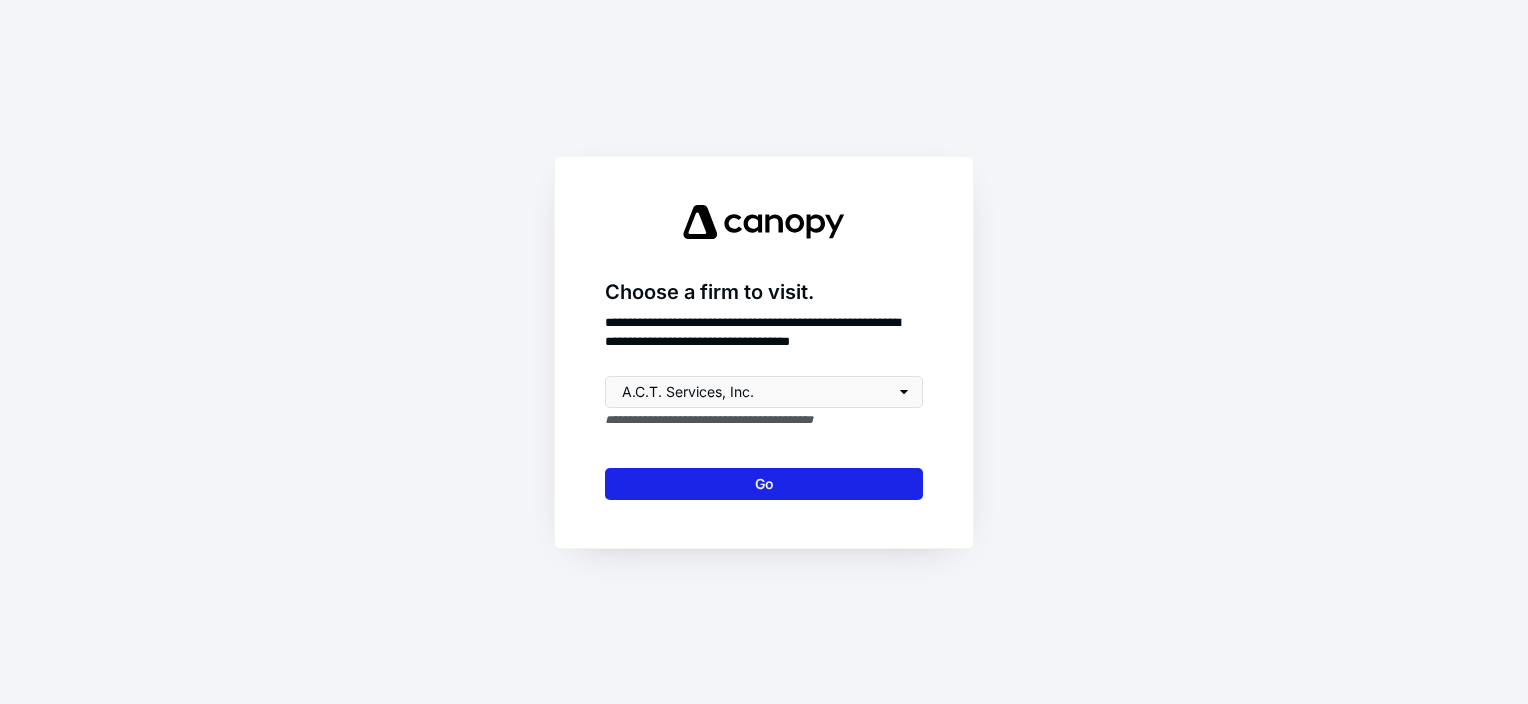 click on "Go" at bounding box center (764, 484) 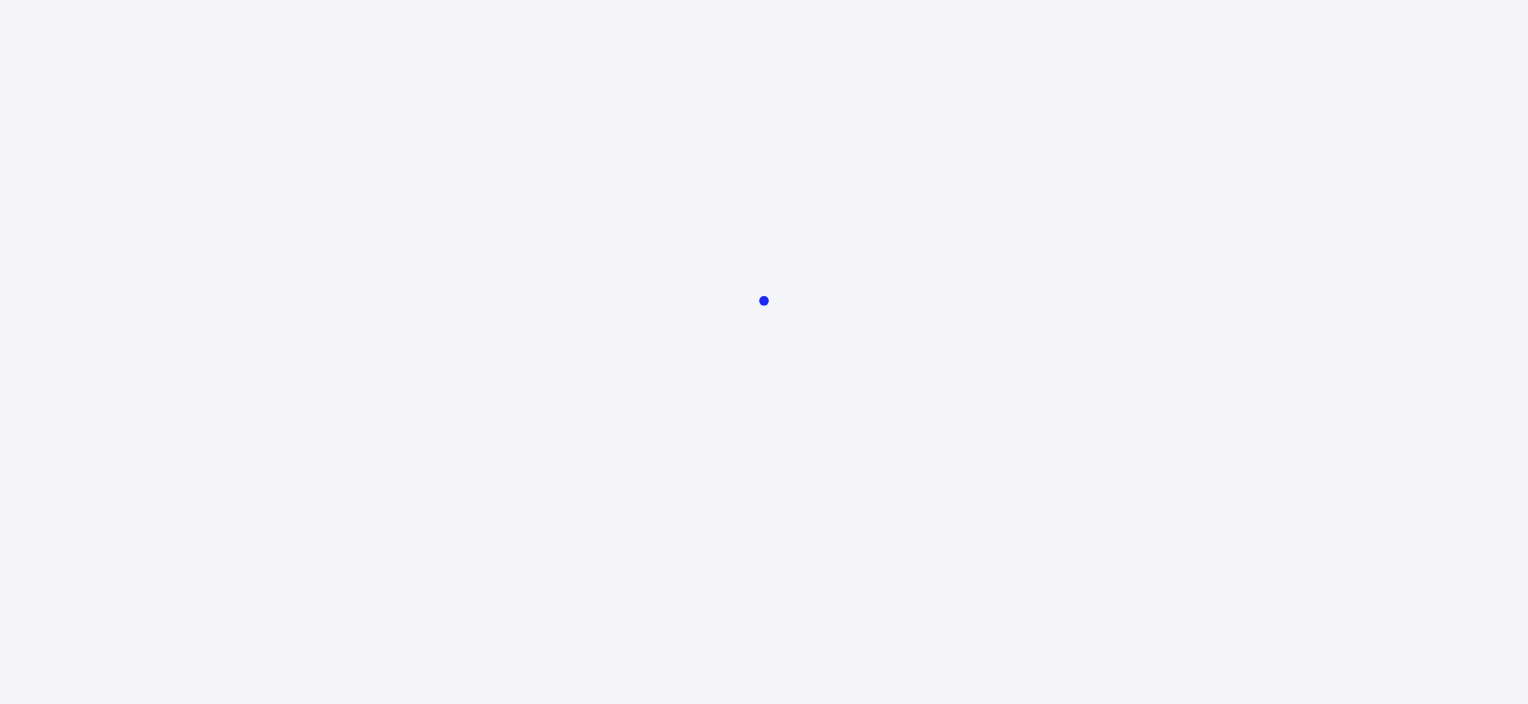 scroll, scrollTop: 0, scrollLeft: 0, axis: both 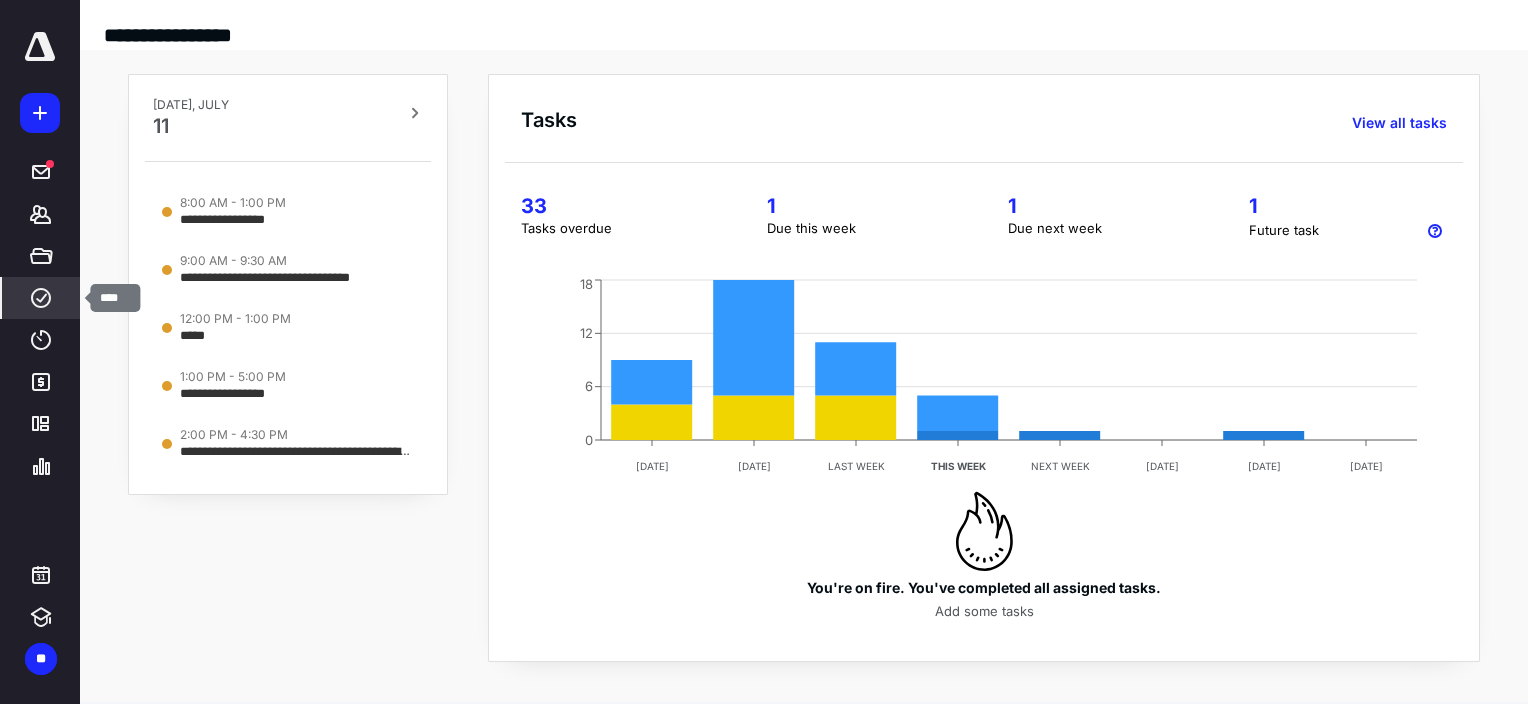 click 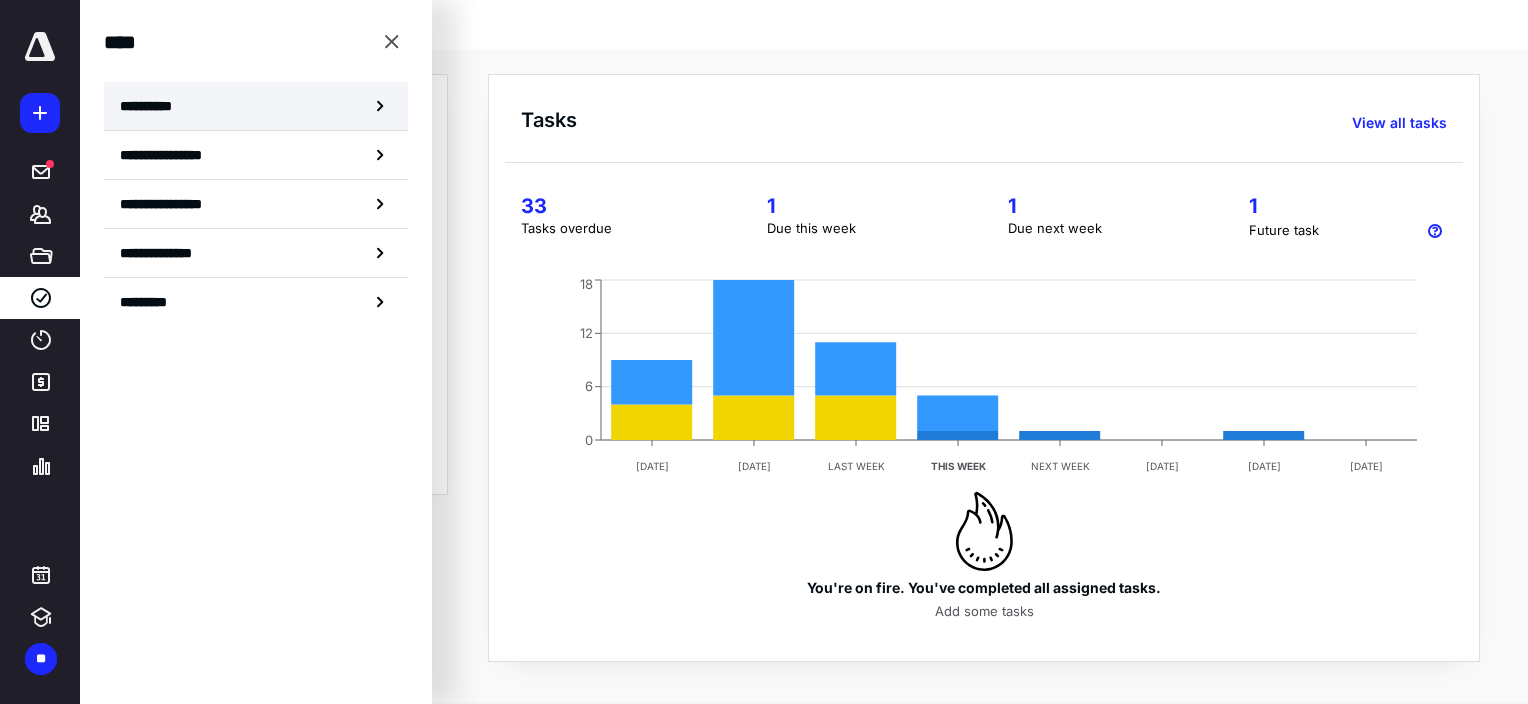 click on "**********" at bounding box center [153, 106] 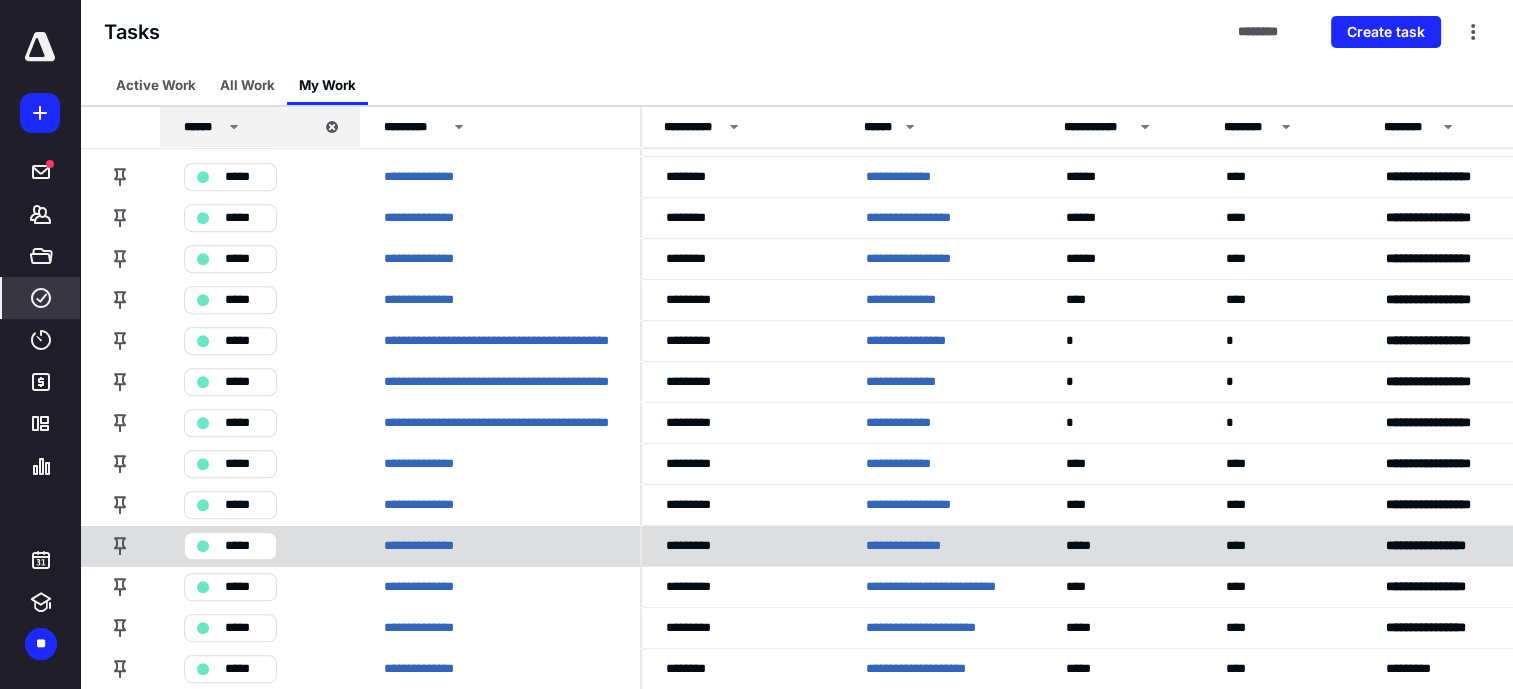 scroll, scrollTop: 812, scrollLeft: 0, axis: vertical 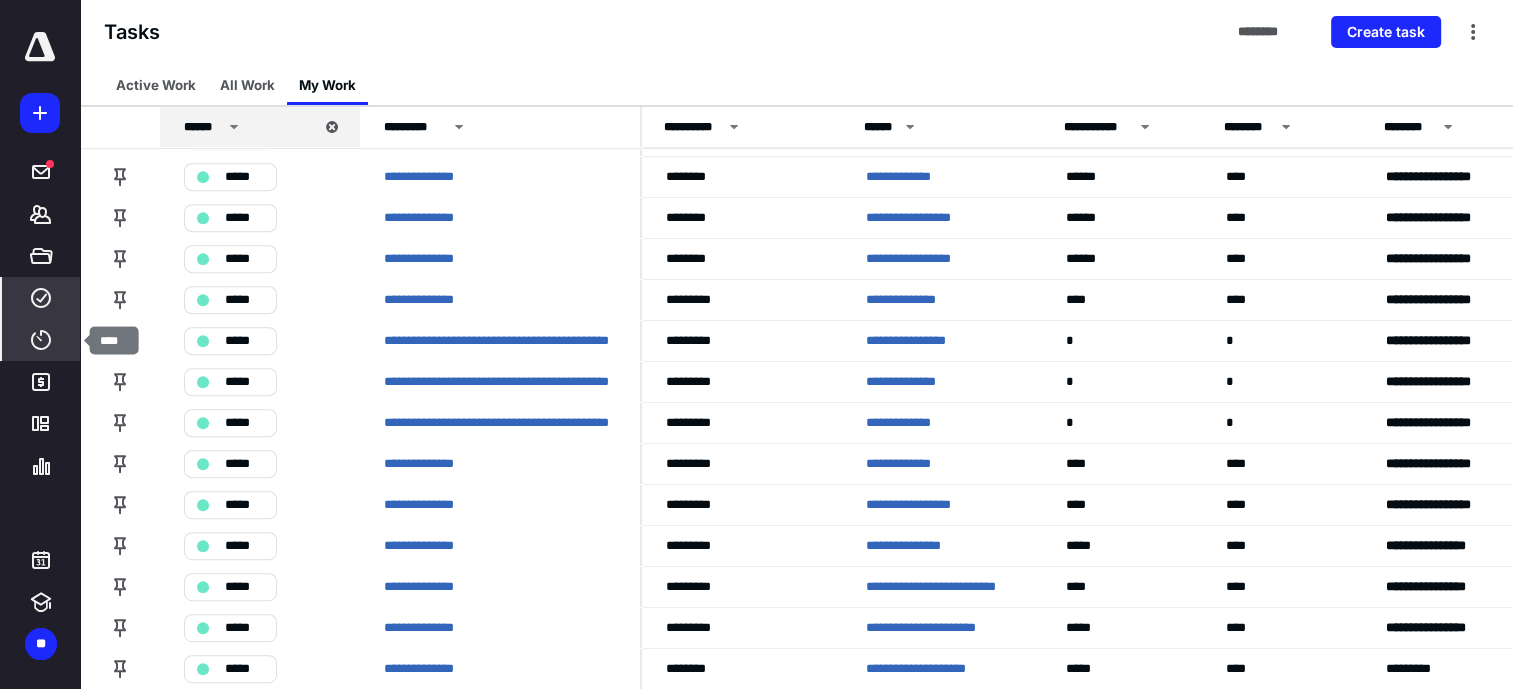 click 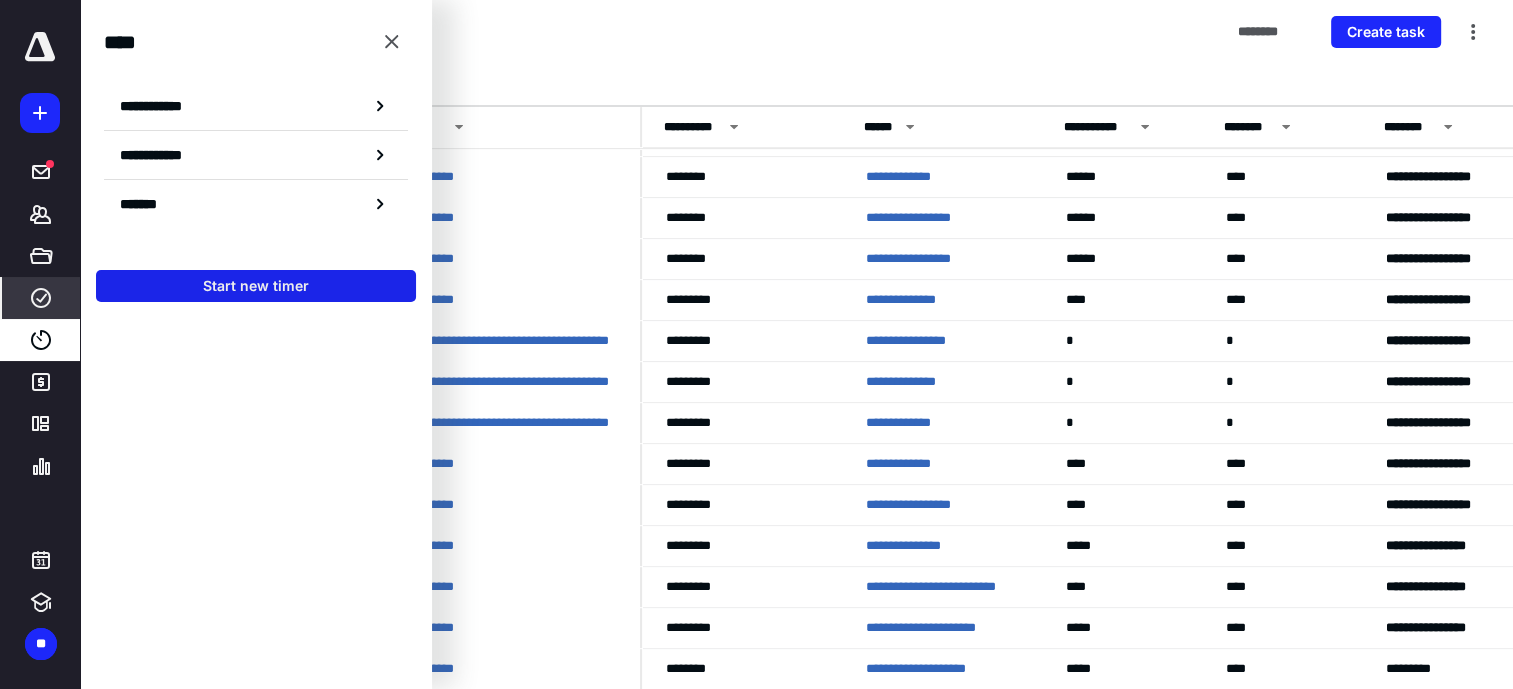click on "Start new timer" at bounding box center (256, 286) 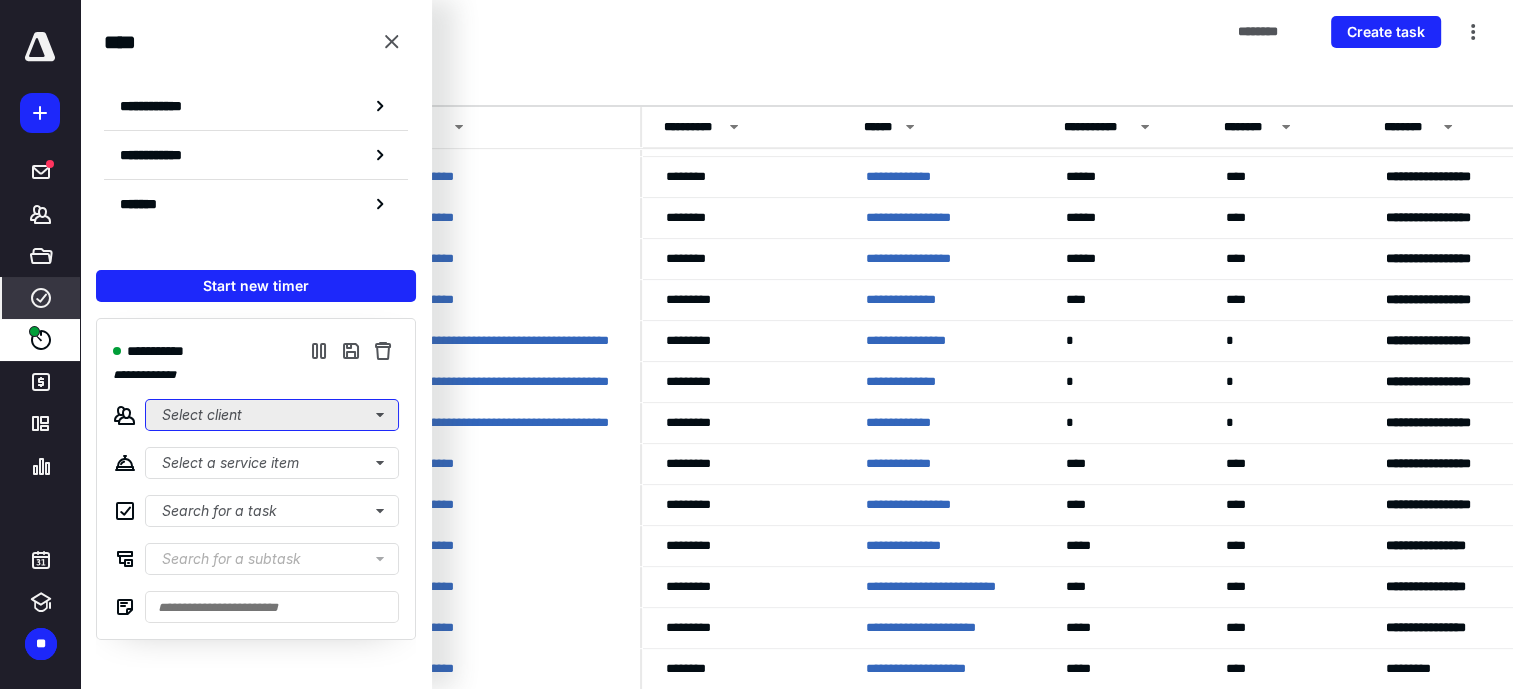 click on "Select client" at bounding box center (272, 415) 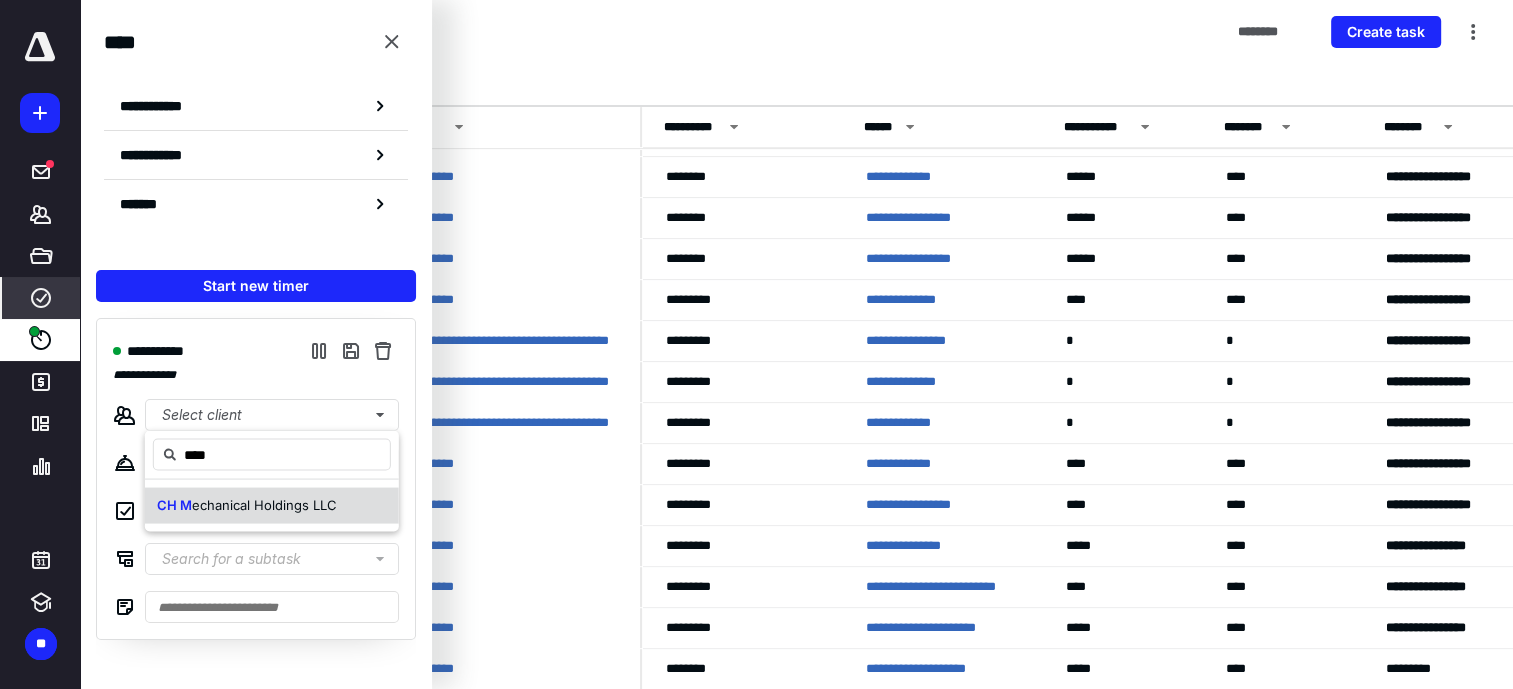 click on "echanical Holdings LLC" at bounding box center [264, 504] 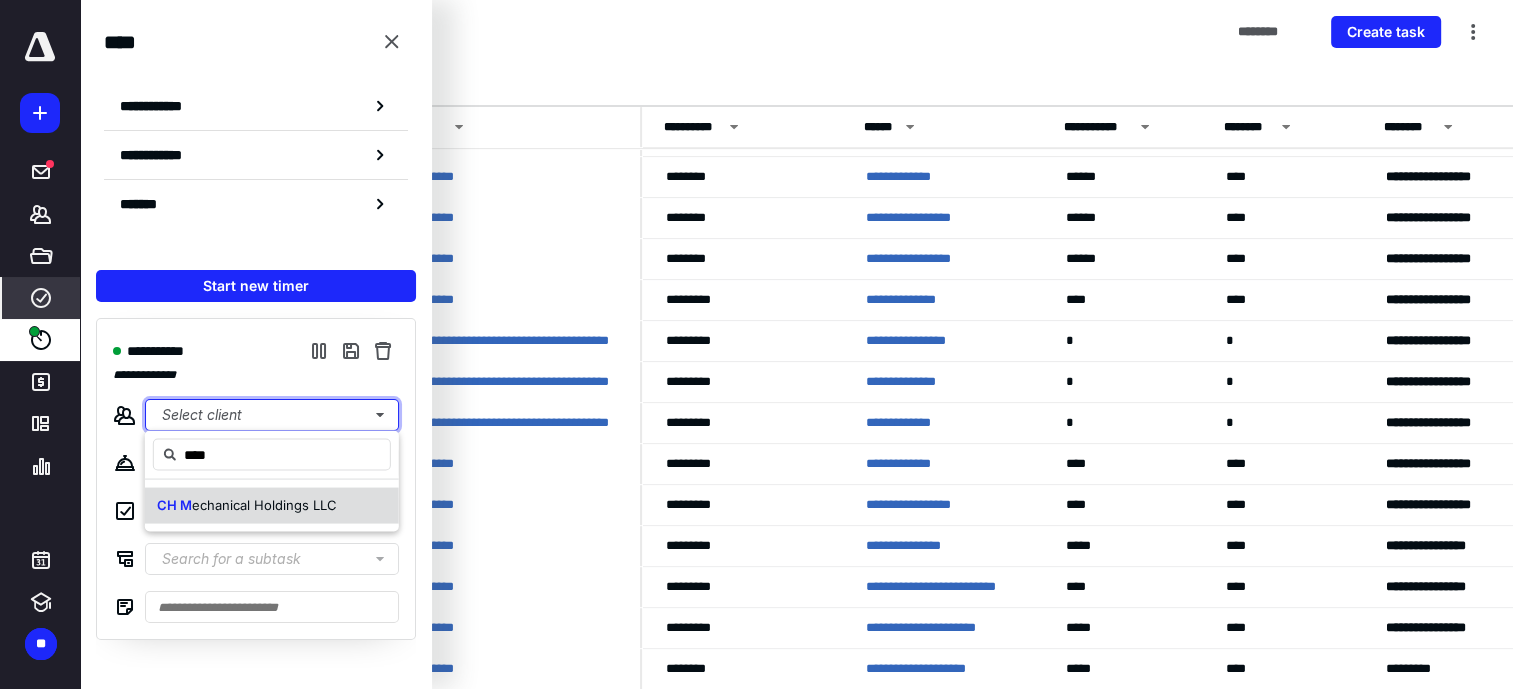 type 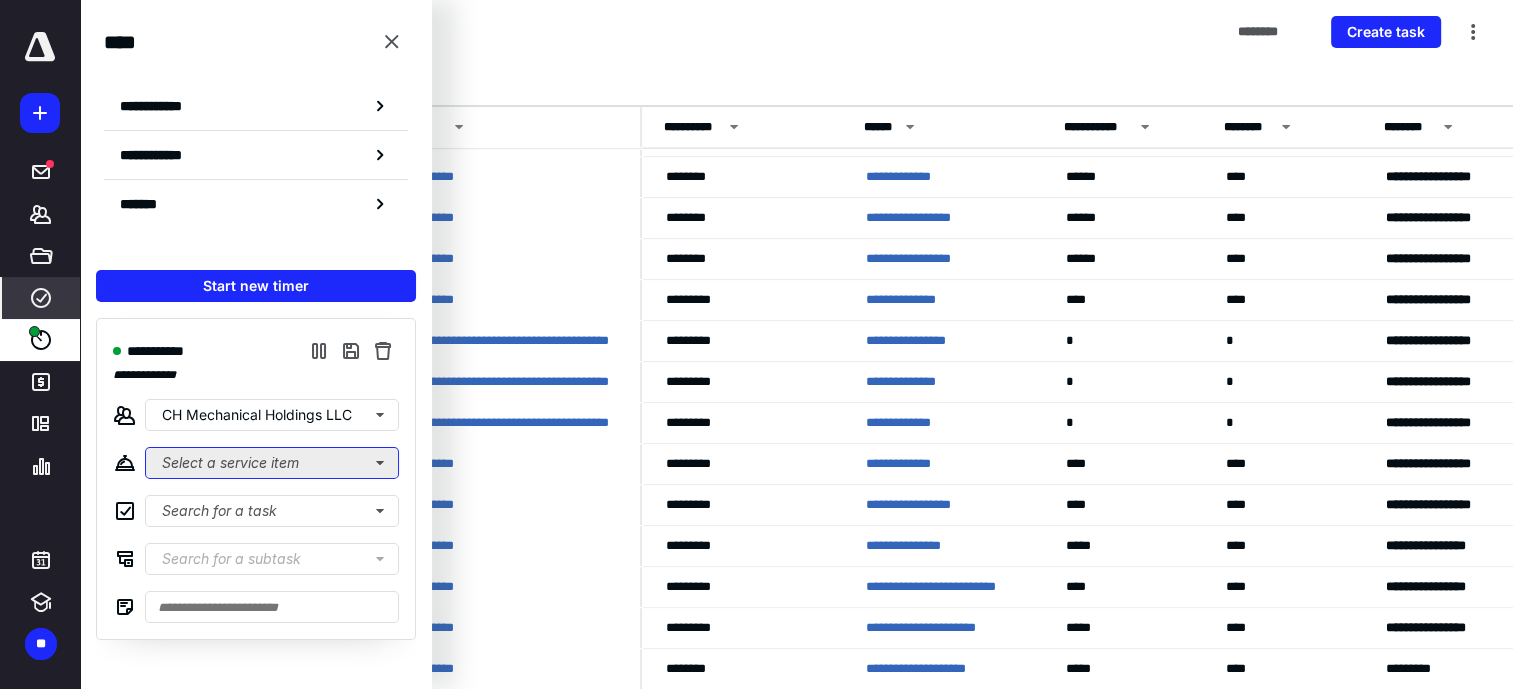 click on "Select a service item" at bounding box center [272, 463] 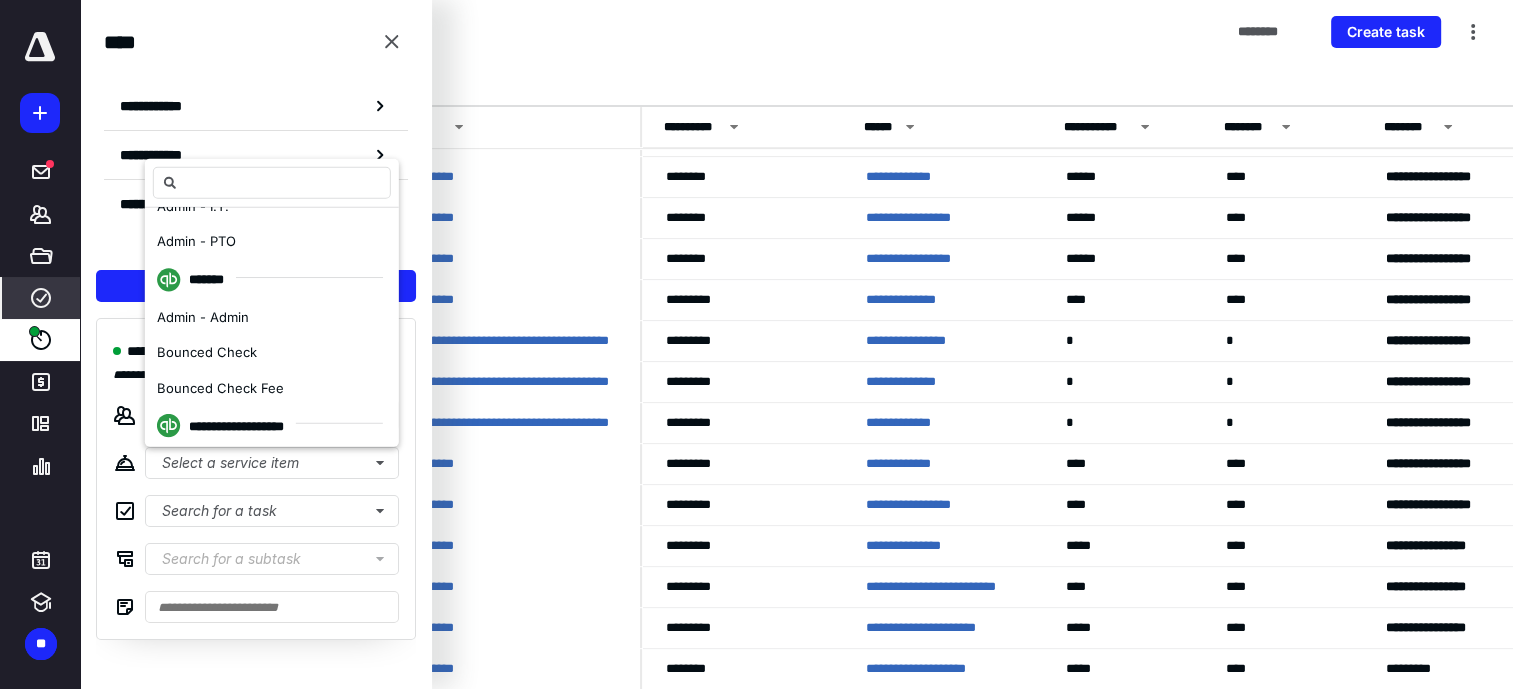 scroll, scrollTop: 200, scrollLeft: 0, axis: vertical 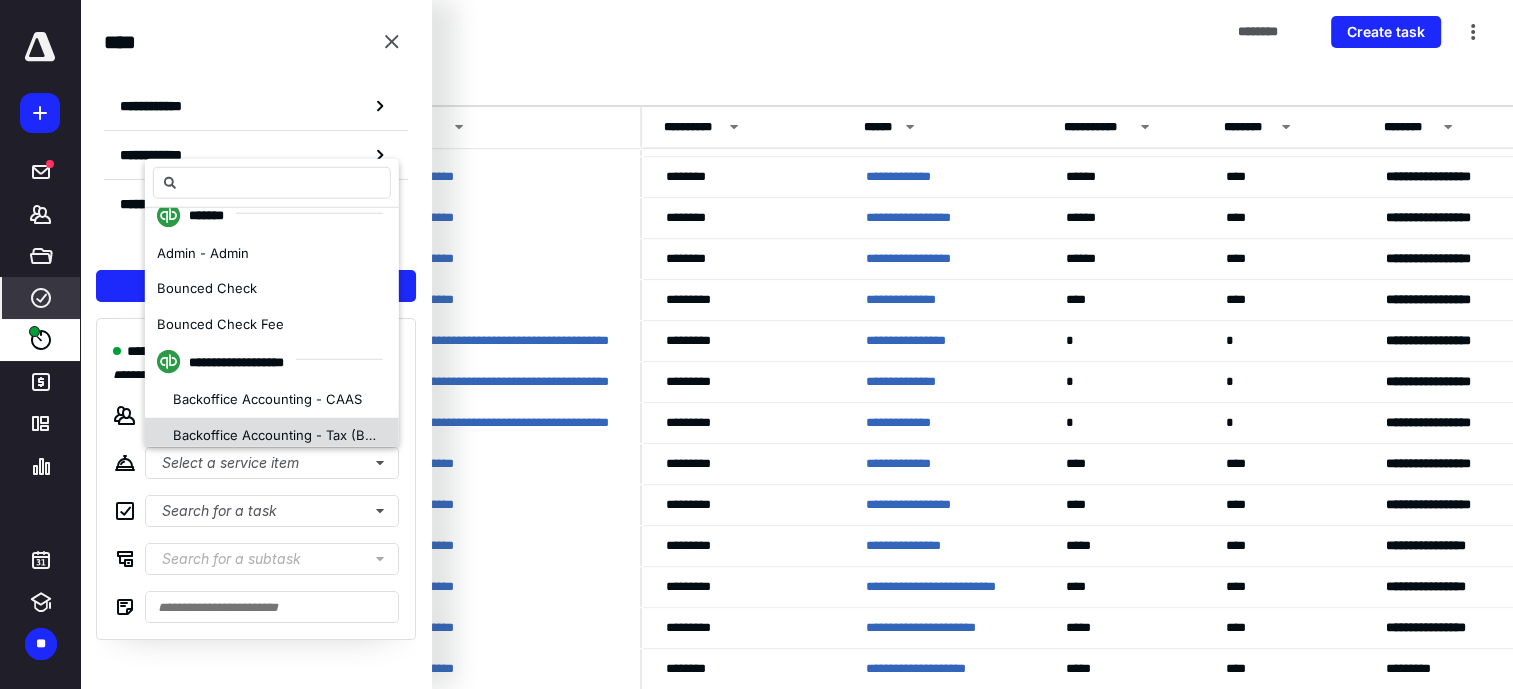 click on "Backoffice Accounting - Tax (Bookkeeping)" at bounding box center (308, 434) 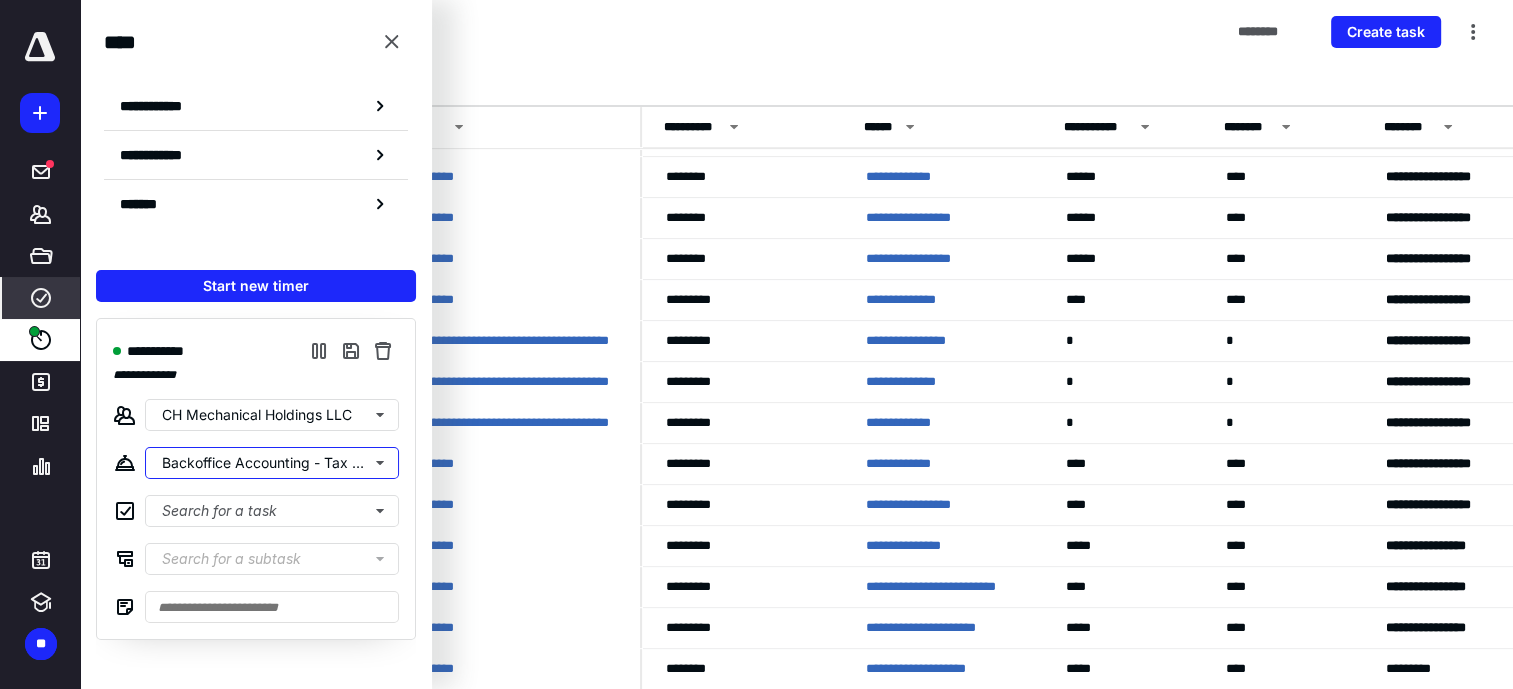 scroll, scrollTop: 0, scrollLeft: 0, axis: both 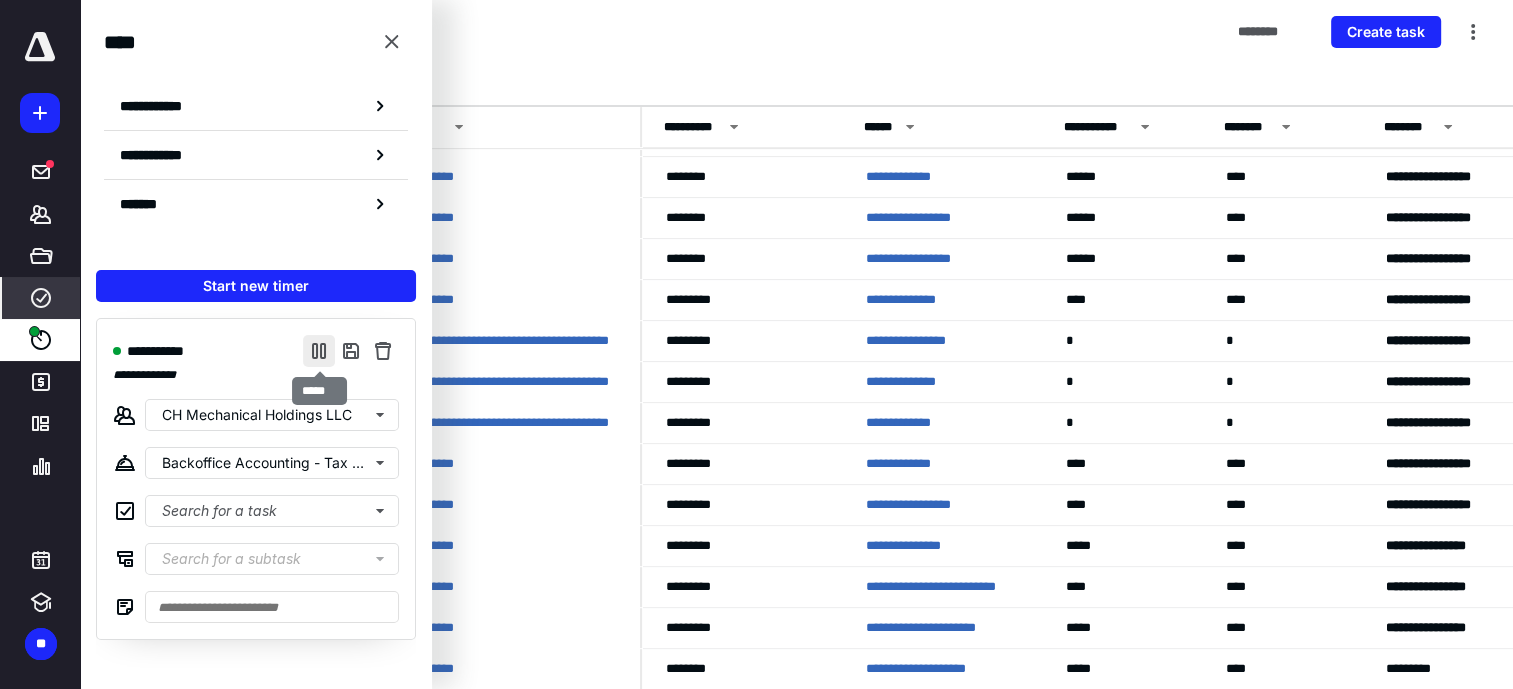 click at bounding box center [319, 351] 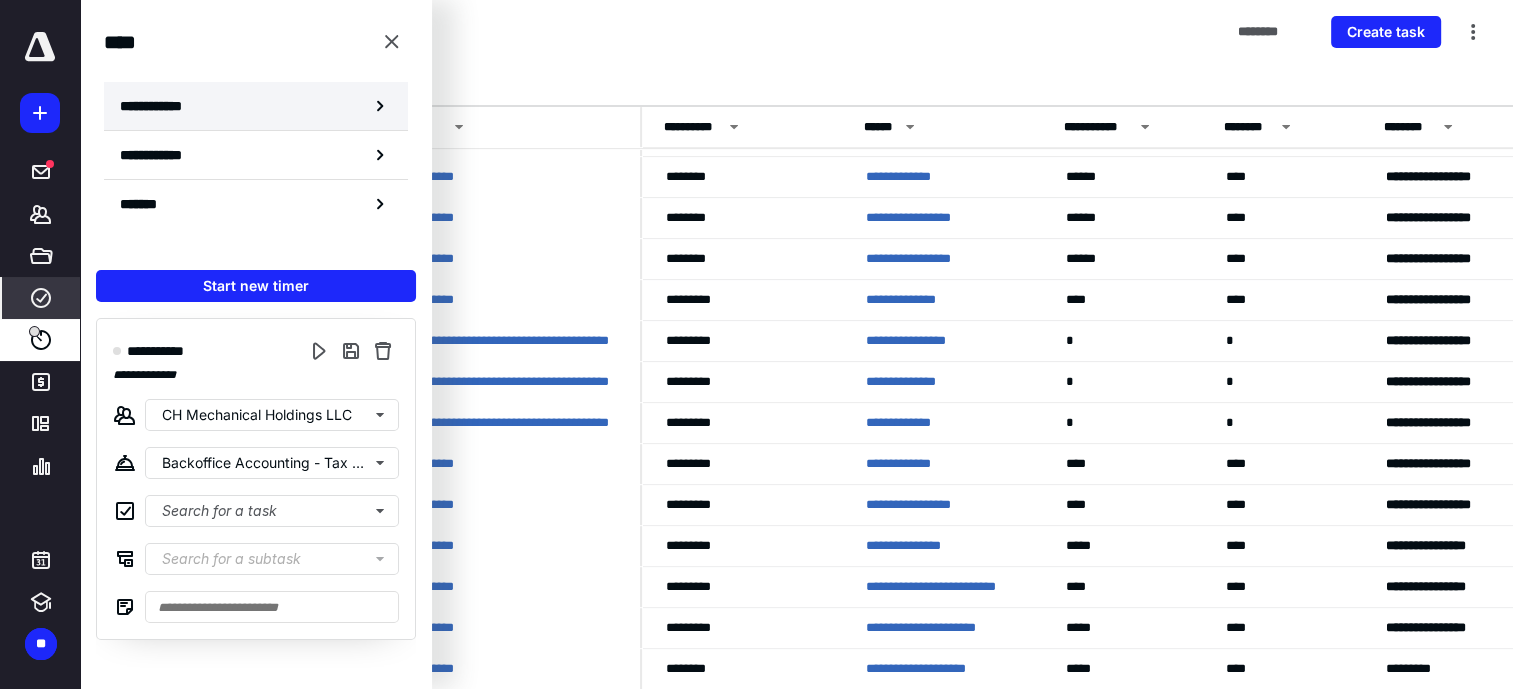 click on "**********" at bounding box center [256, 106] 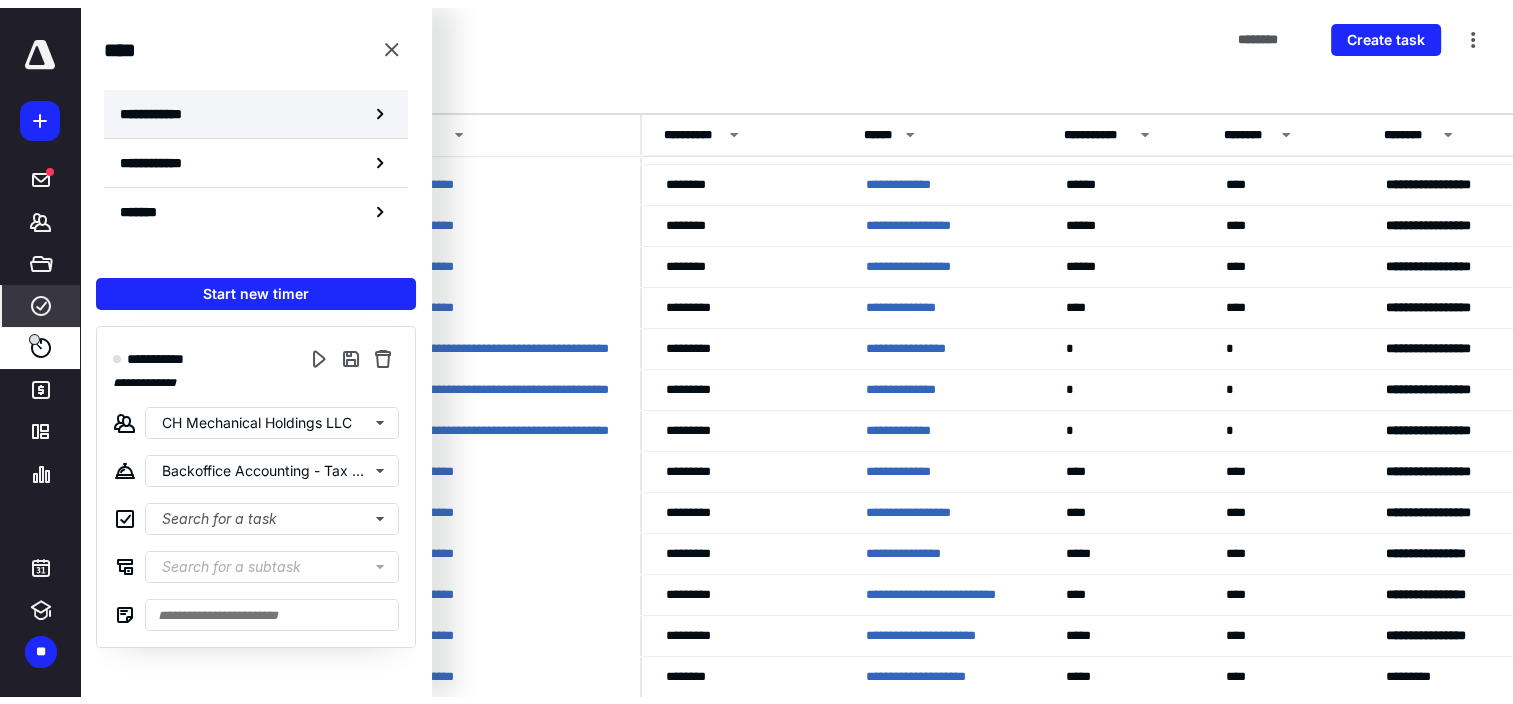 scroll, scrollTop: 0, scrollLeft: 0, axis: both 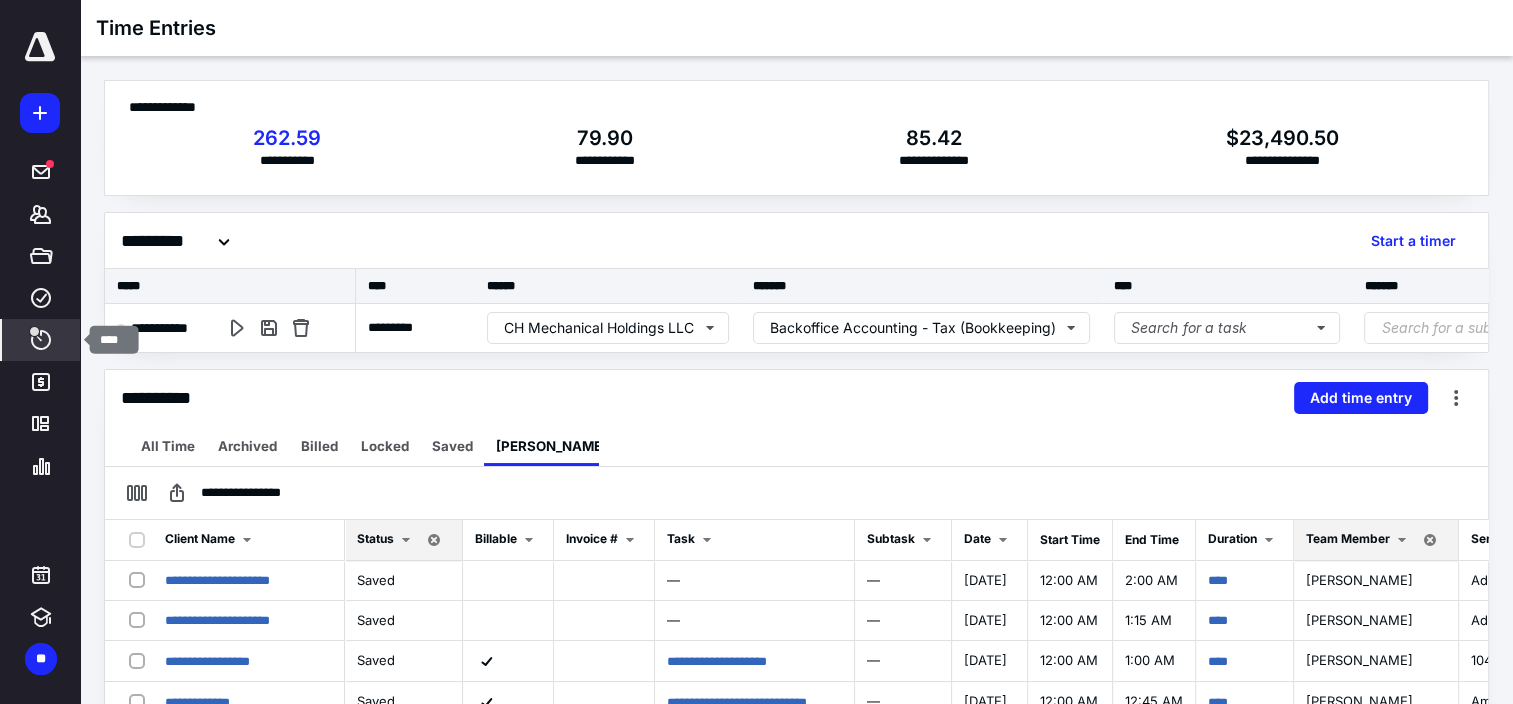 click at bounding box center (34, 331) 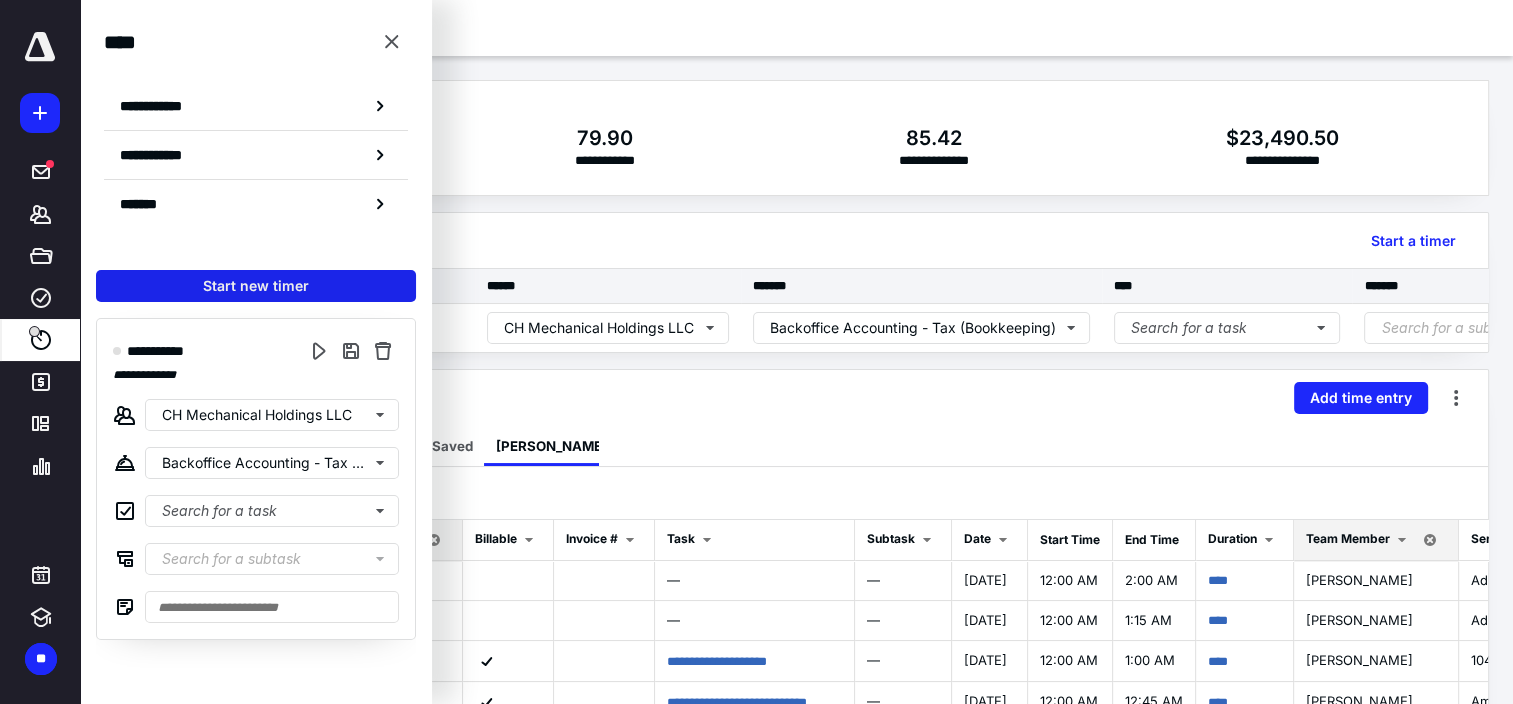 click on "Start new timer" at bounding box center [256, 286] 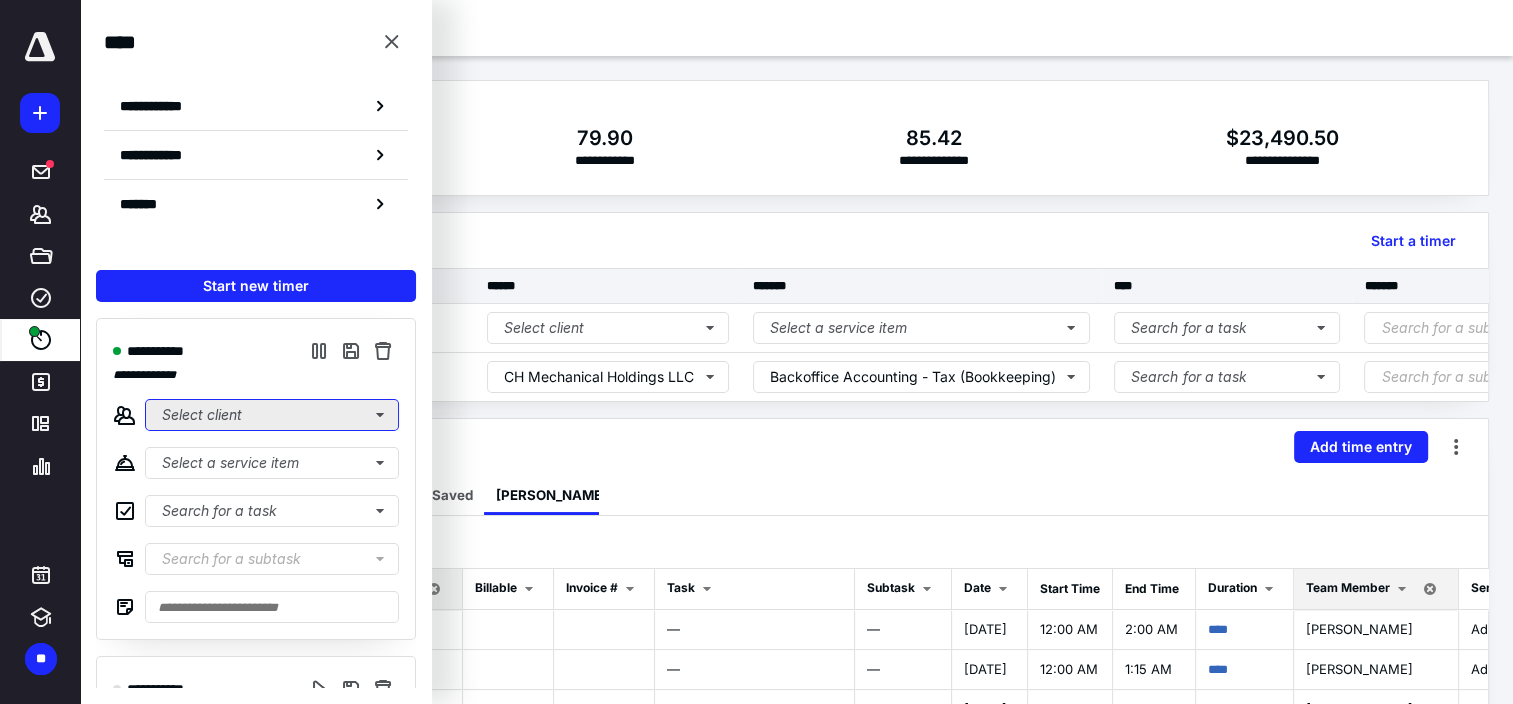 click on "Select client" at bounding box center (272, 415) 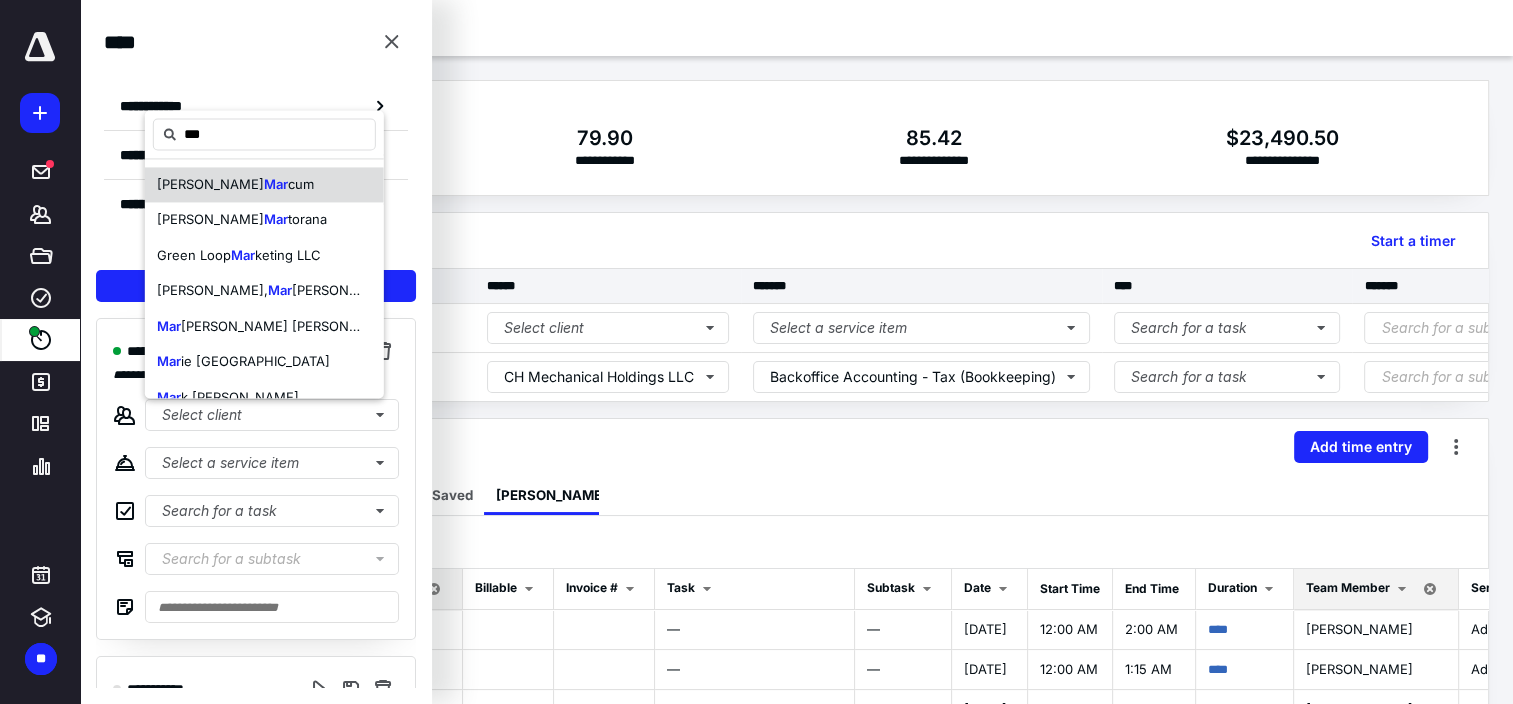 click on "cum" at bounding box center [301, 184] 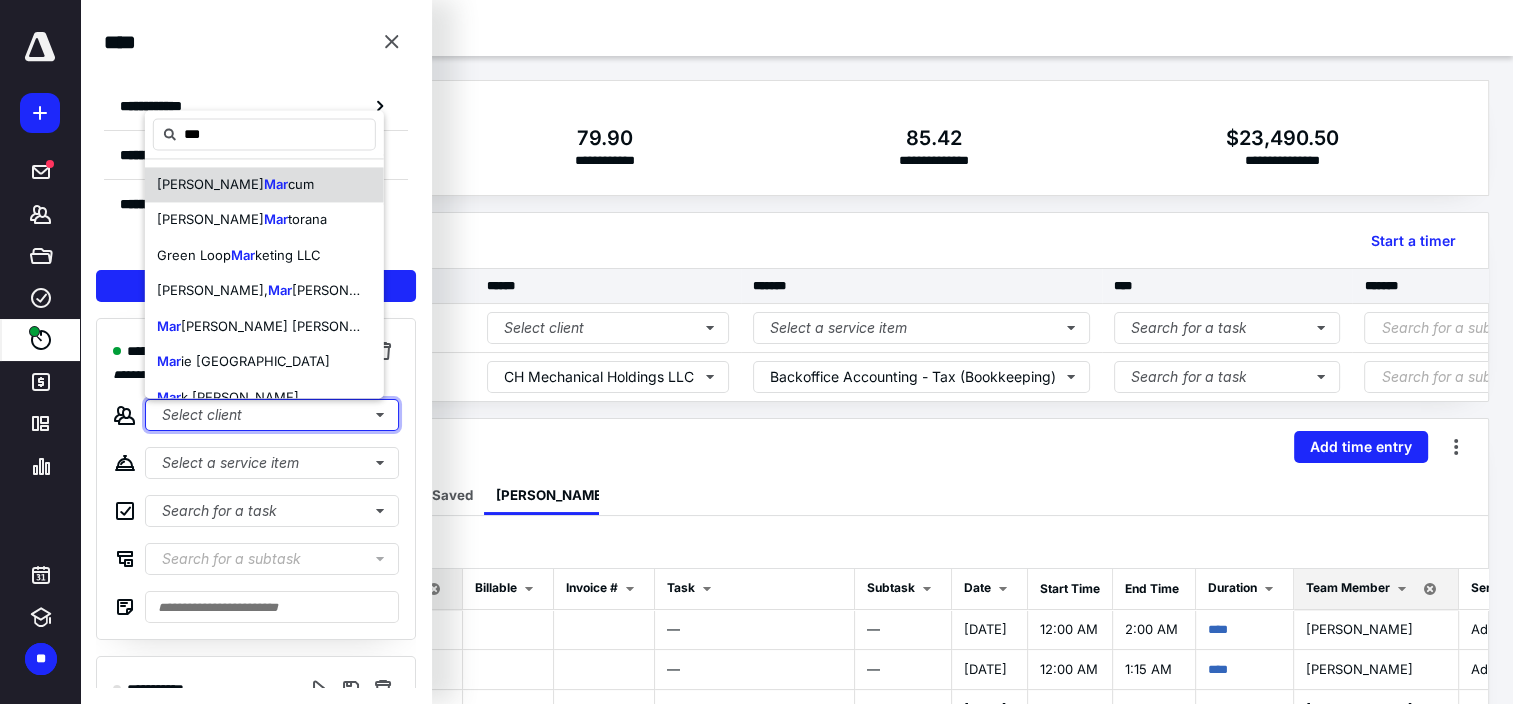 type 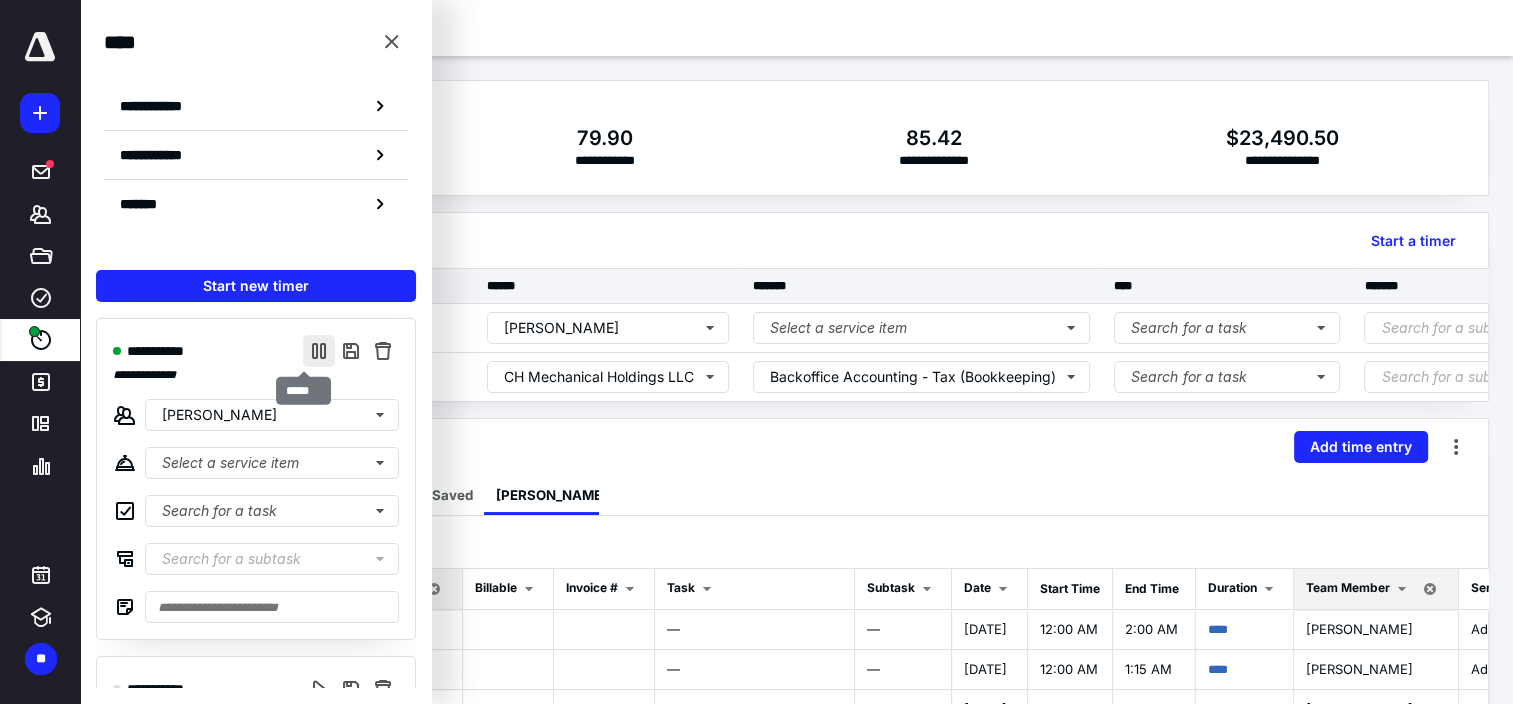 click at bounding box center (319, 351) 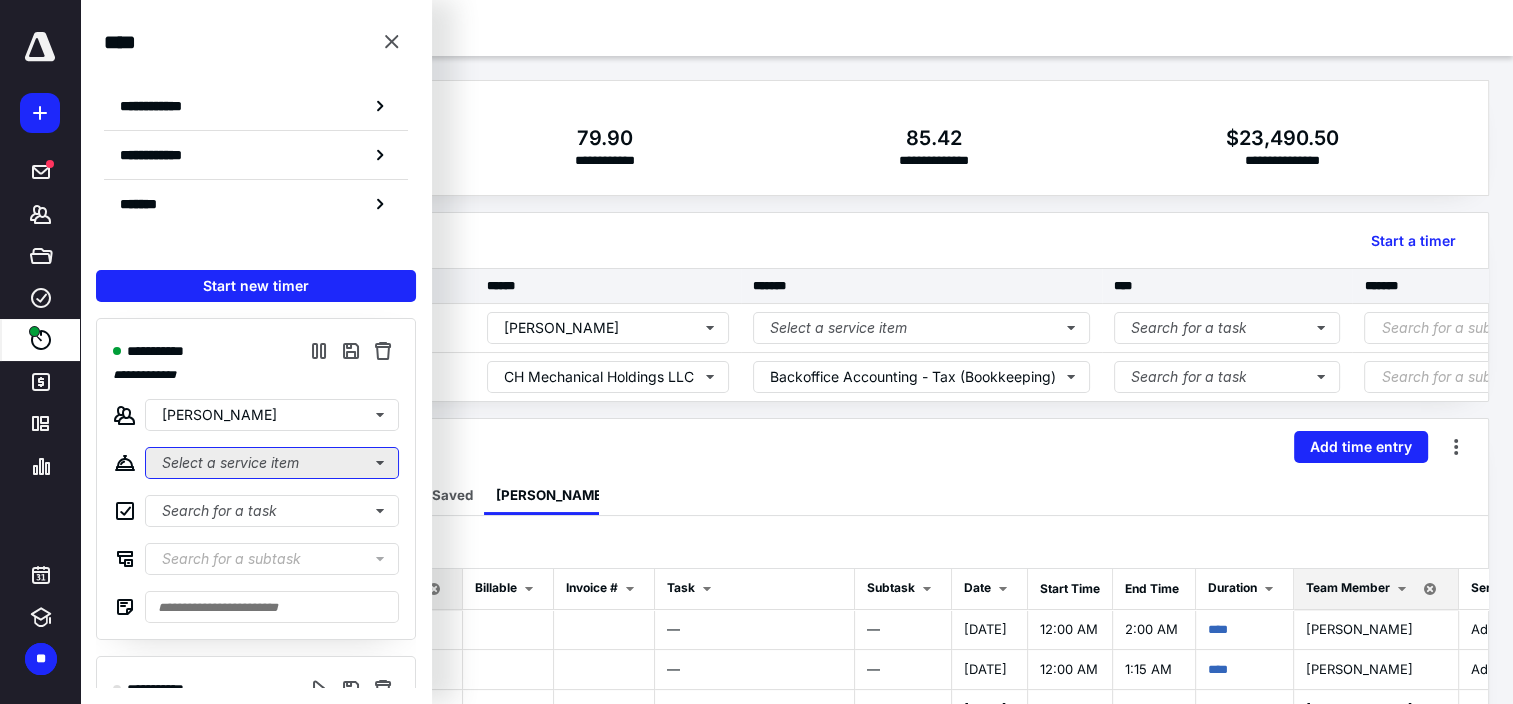 click on "Select a service item" at bounding box center [272, 463] 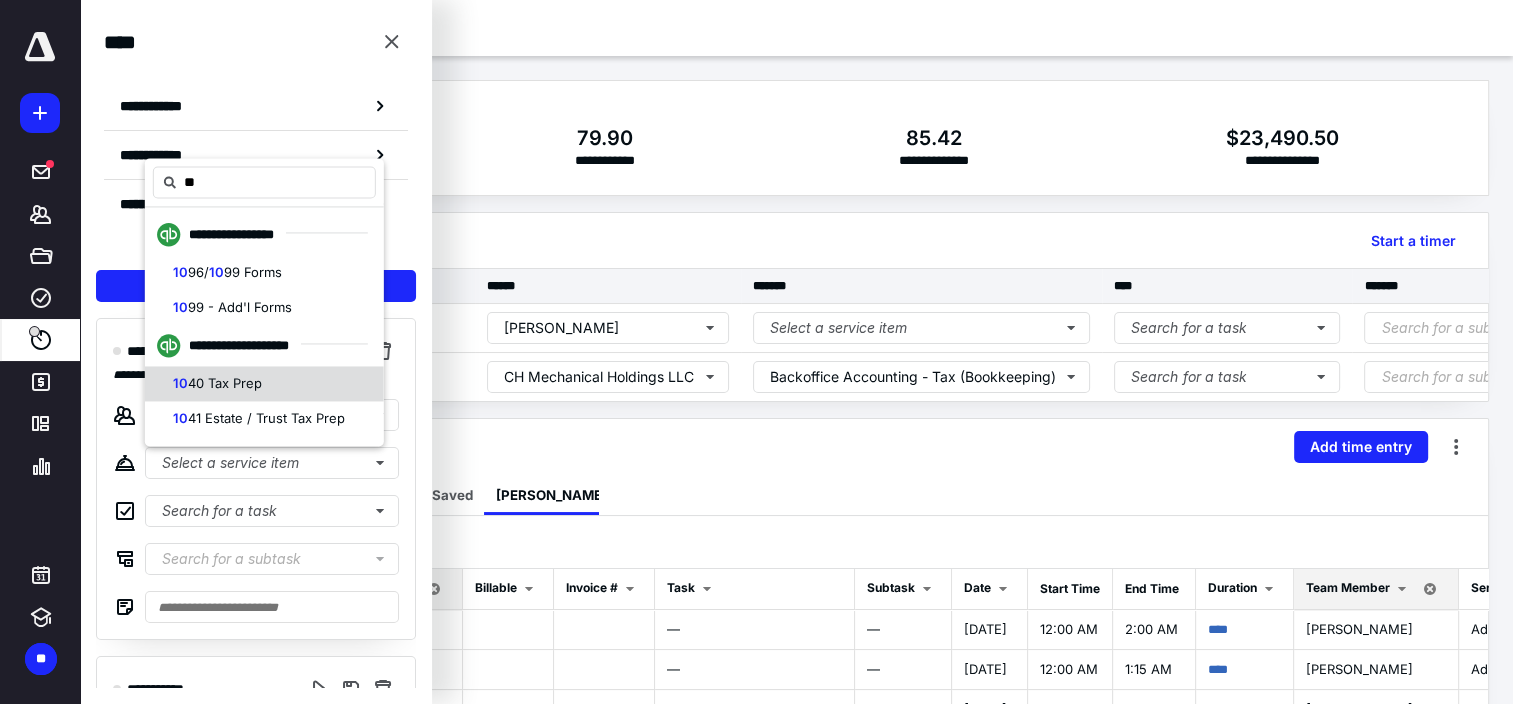 type on "*" 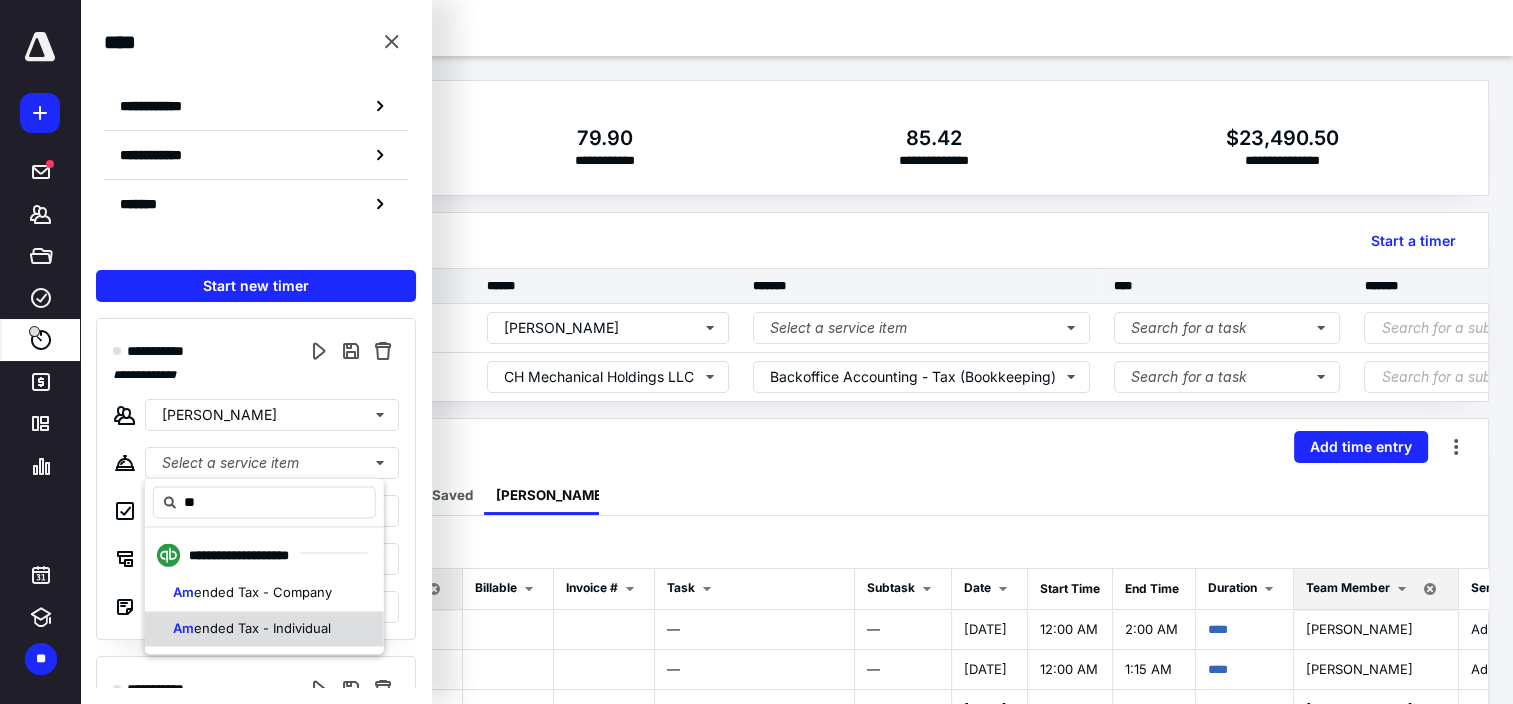 click on "Am ended Tax - Individual" at bounding box center [252, 629] 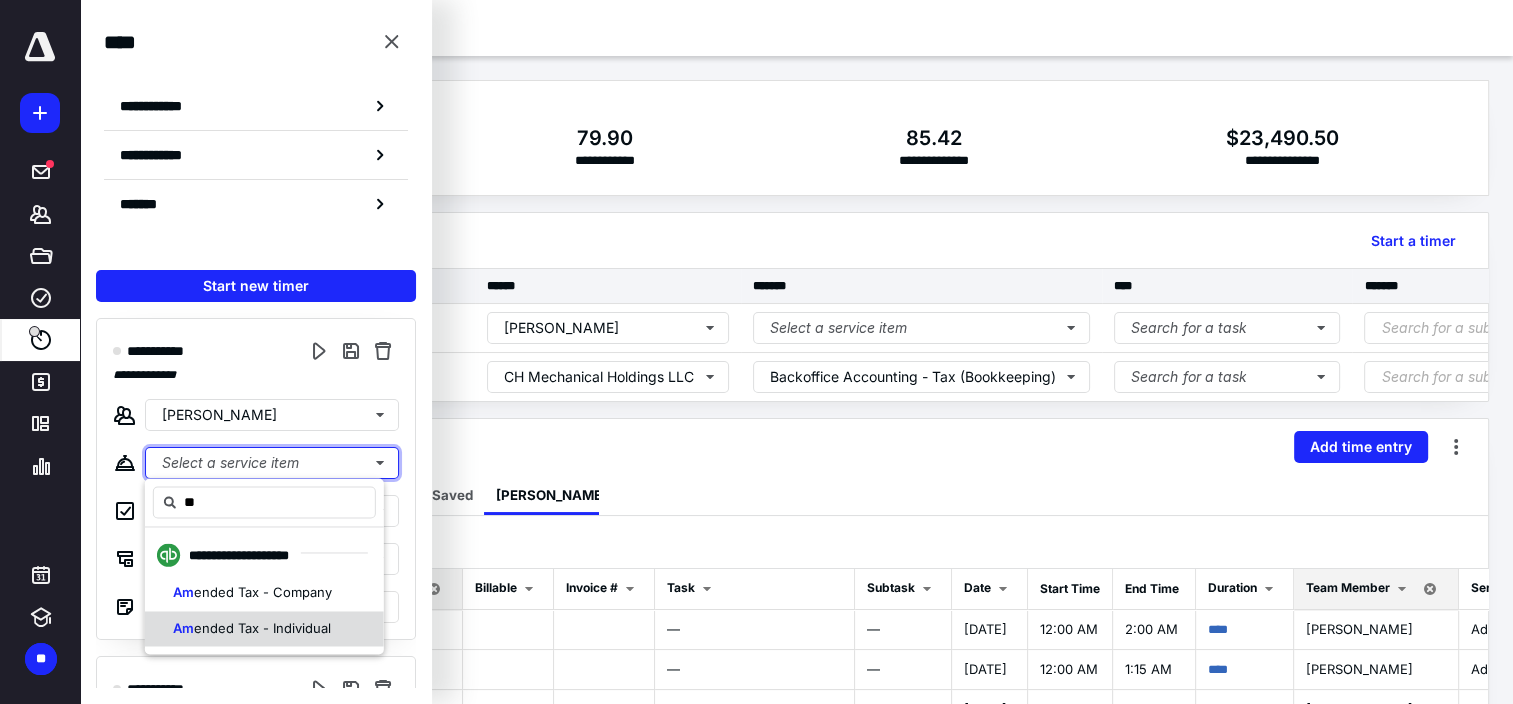 type 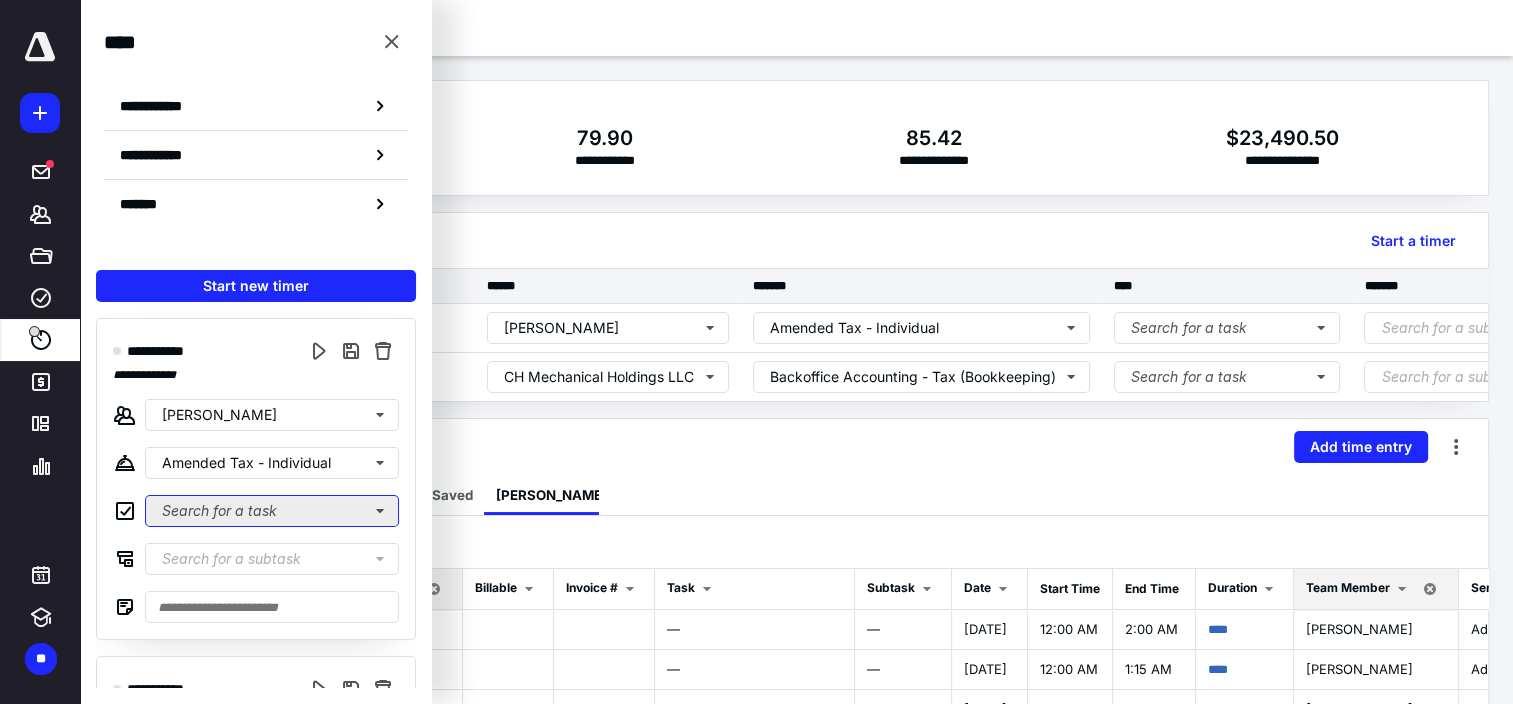 click on "Search for a task" at bounding box center [272, 511] 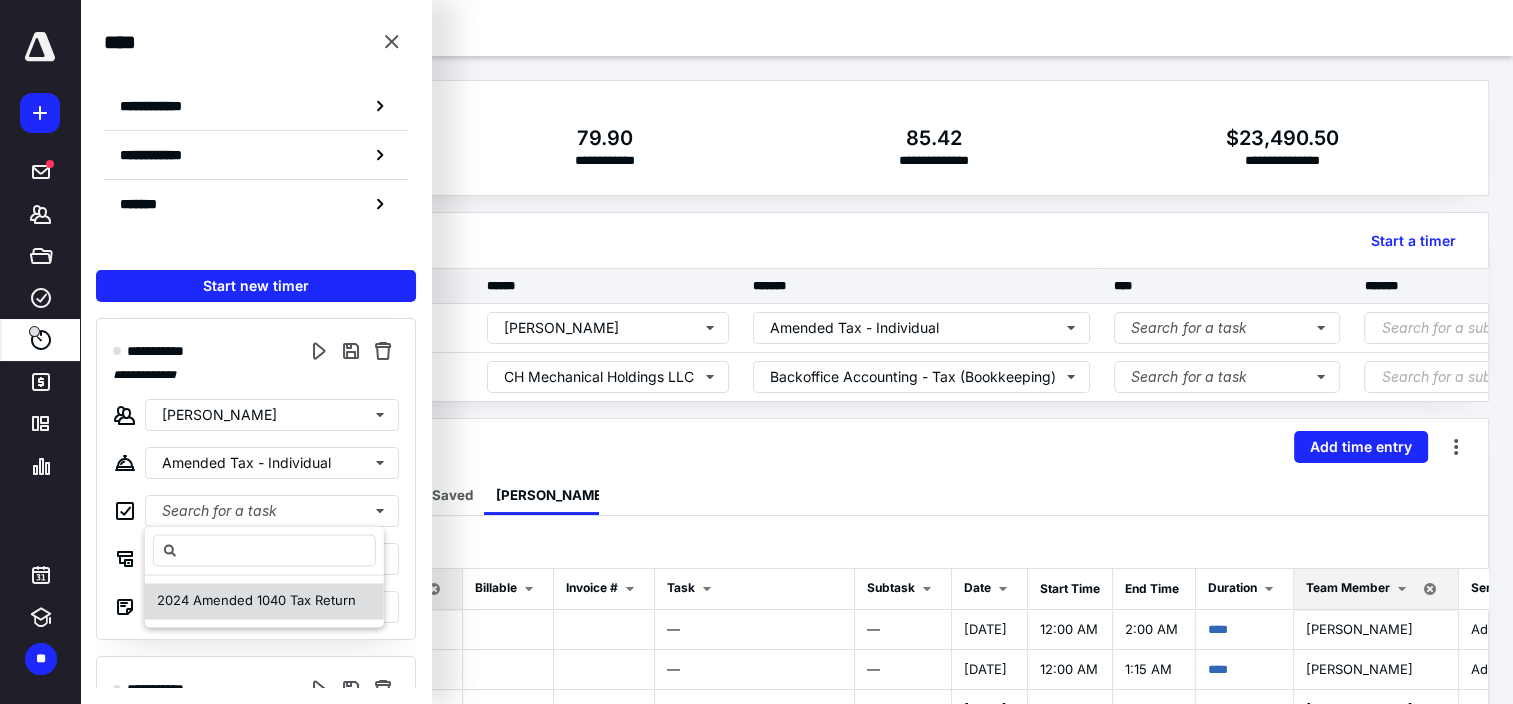 click on "2024 Amended 1040 Tax Return" at bounding box center (256, 600) 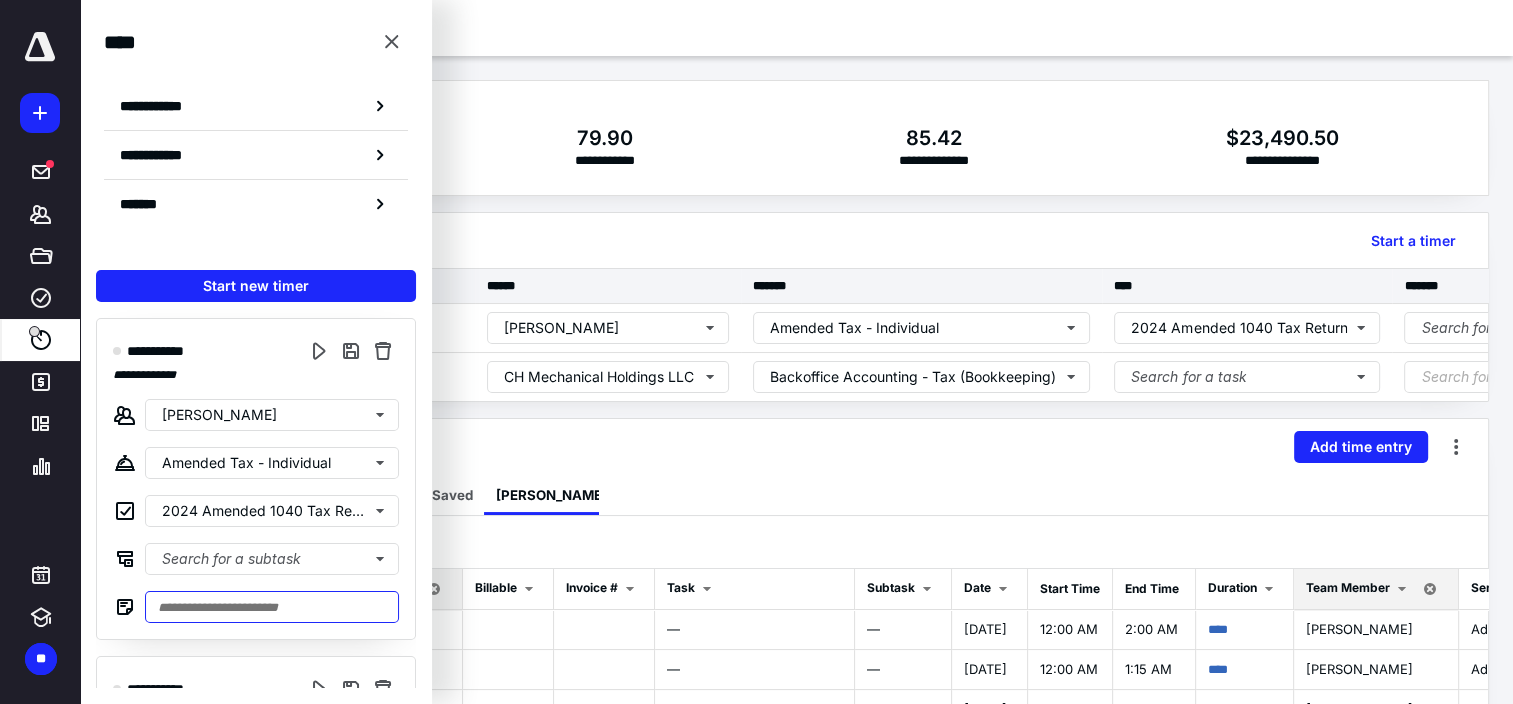 click at bounding box center [272, 607] 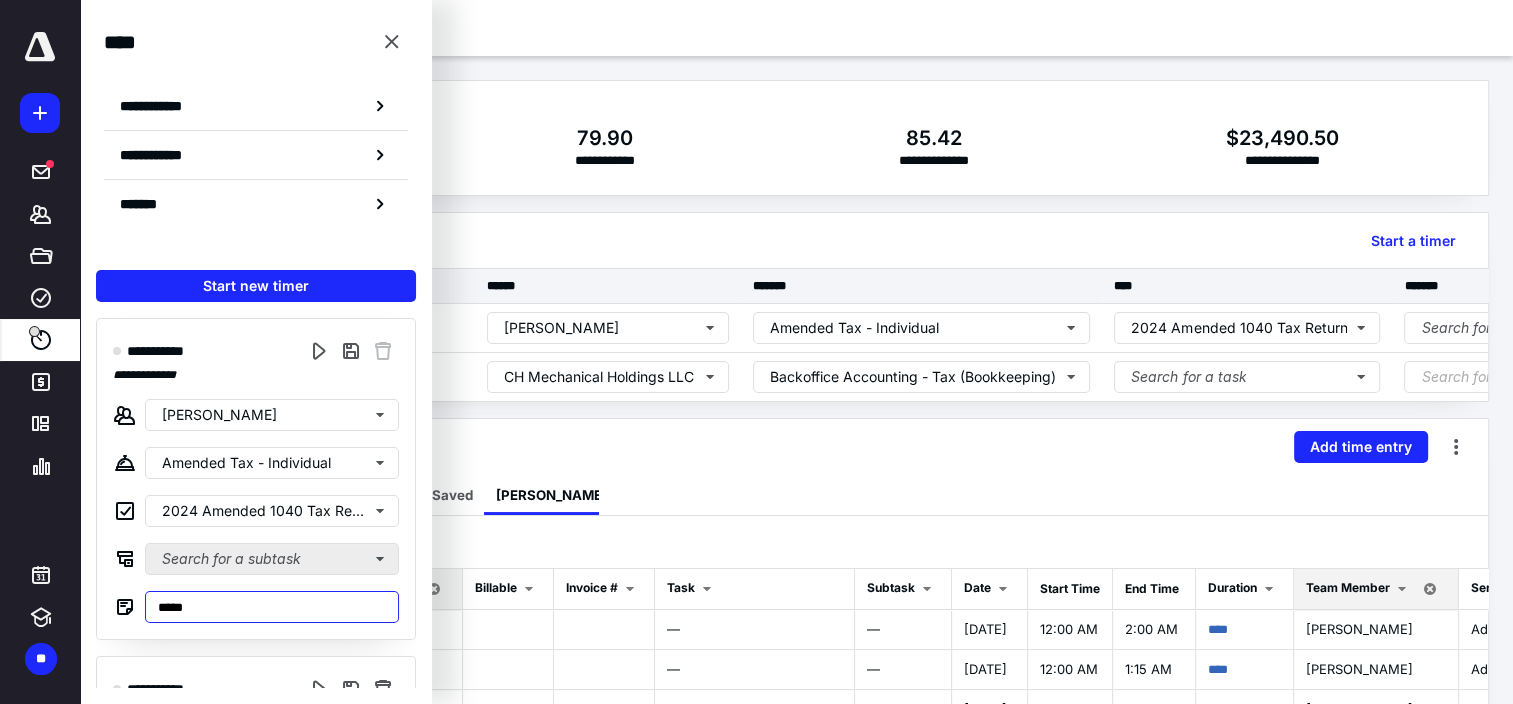 type on "******" 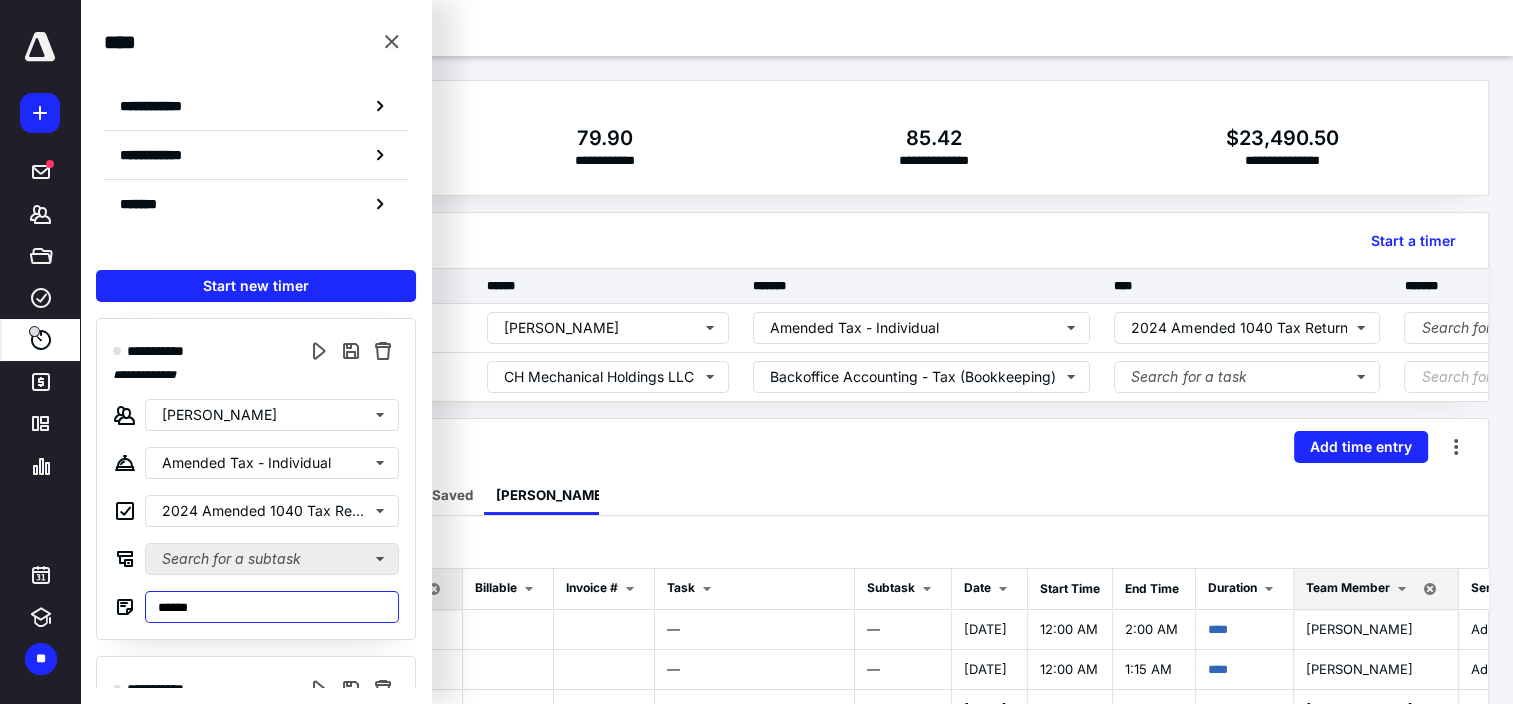 type on "******" 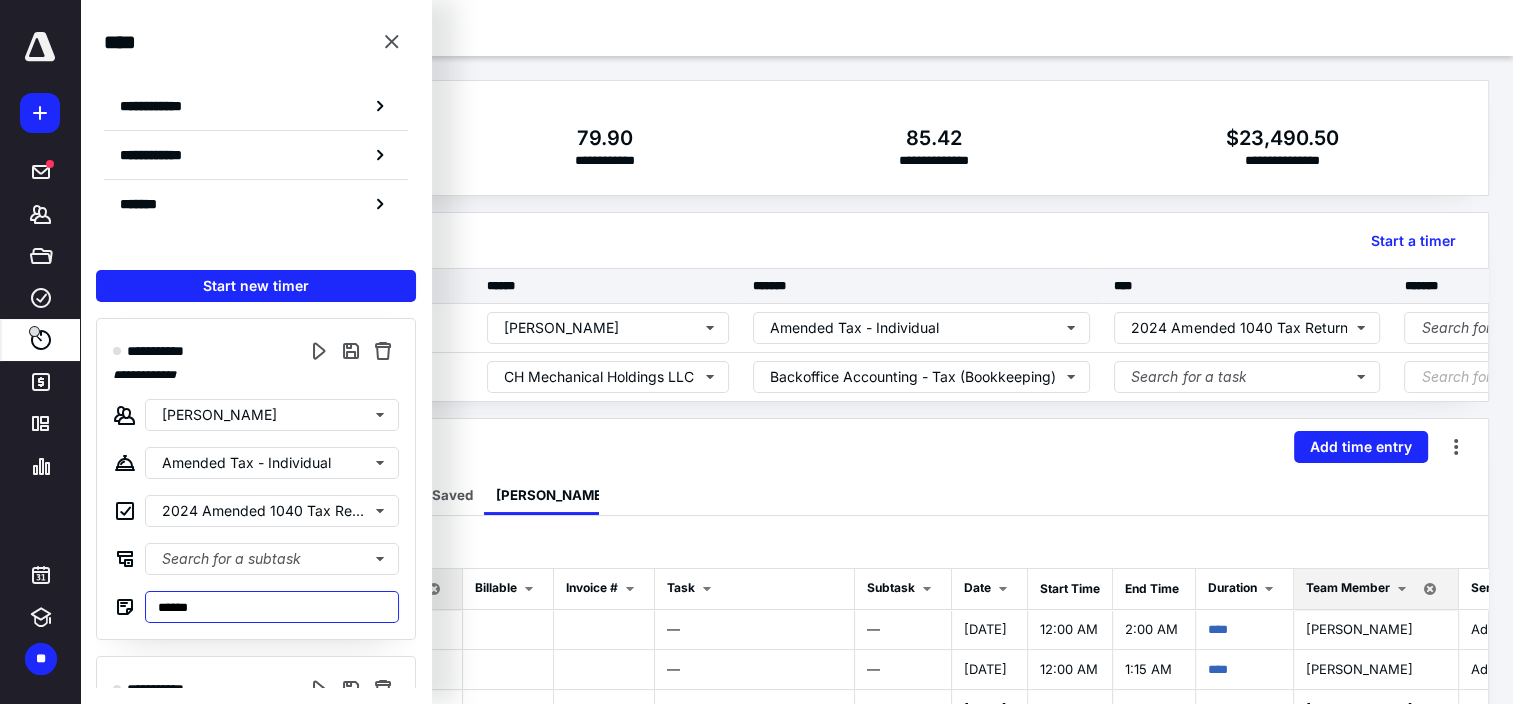 type on "******" 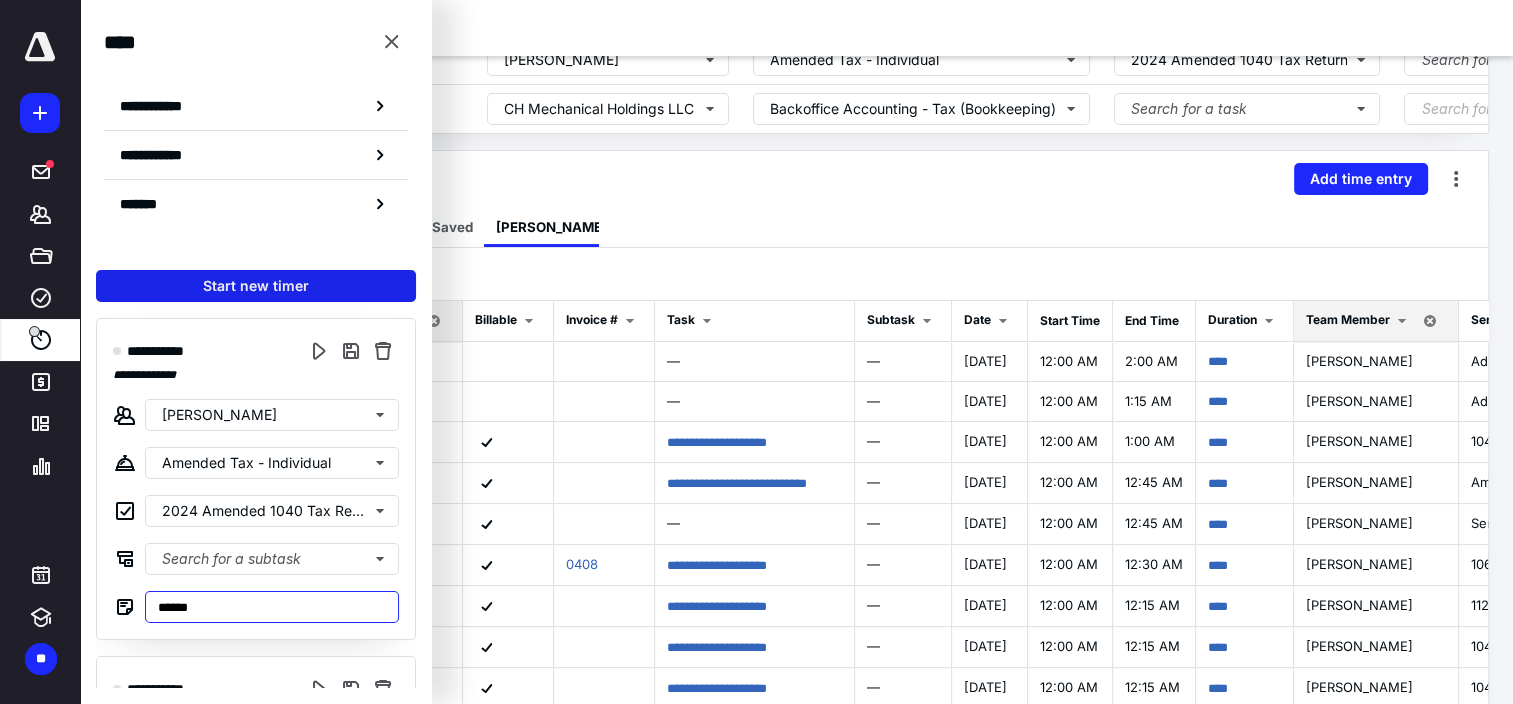 scroll, scrollTop: 376, scrollLeft: 0, axis: vertical 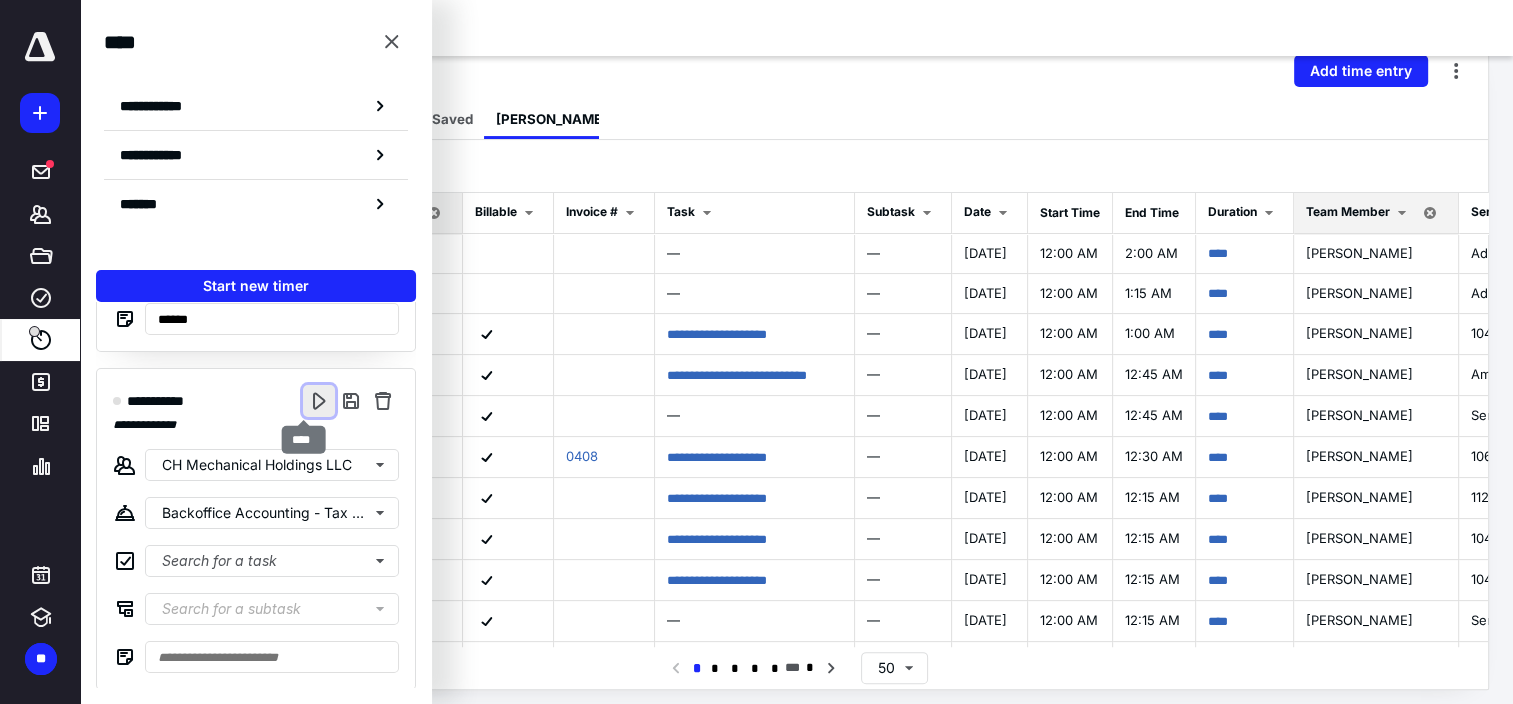 click at bounding box center [319, 401] 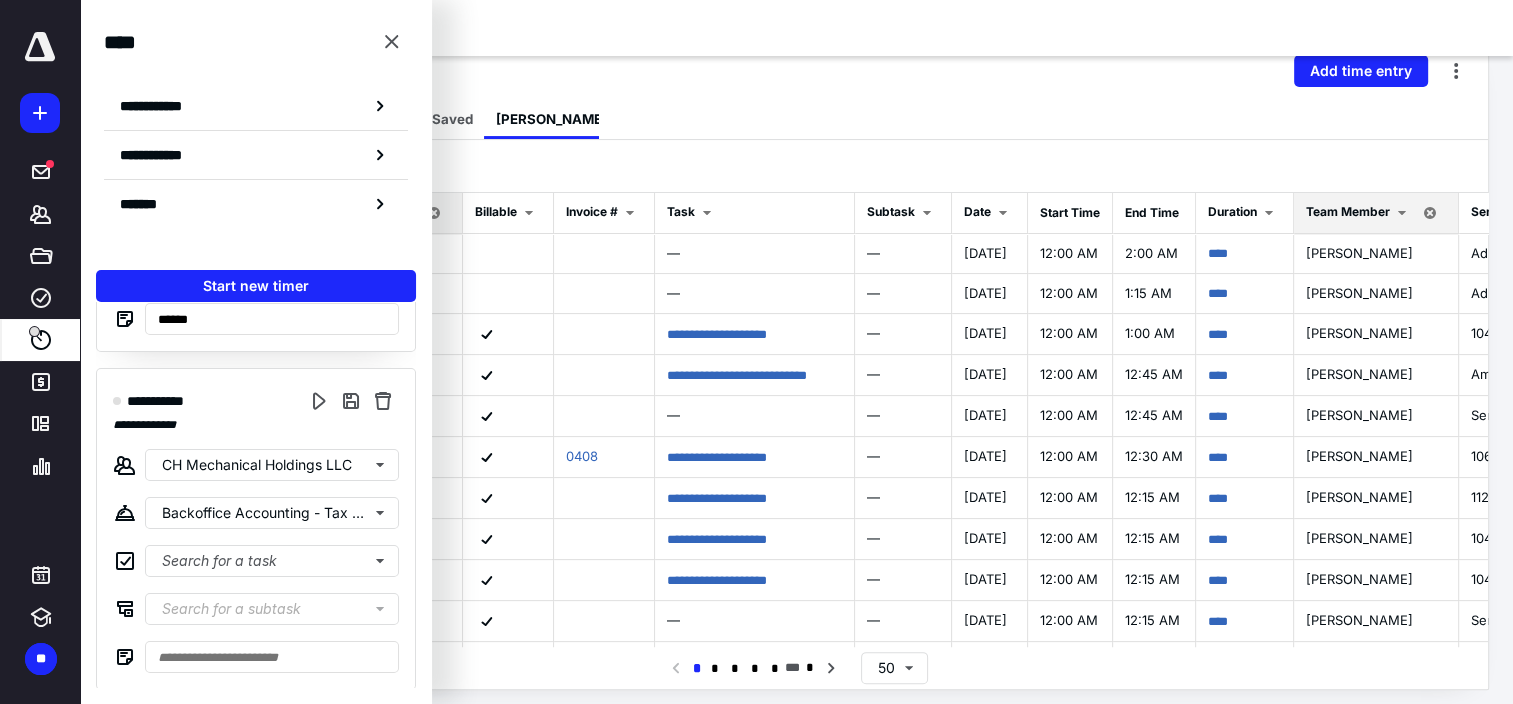 scroll, scrollTop: 0, scrollLeft: 0, axis: both 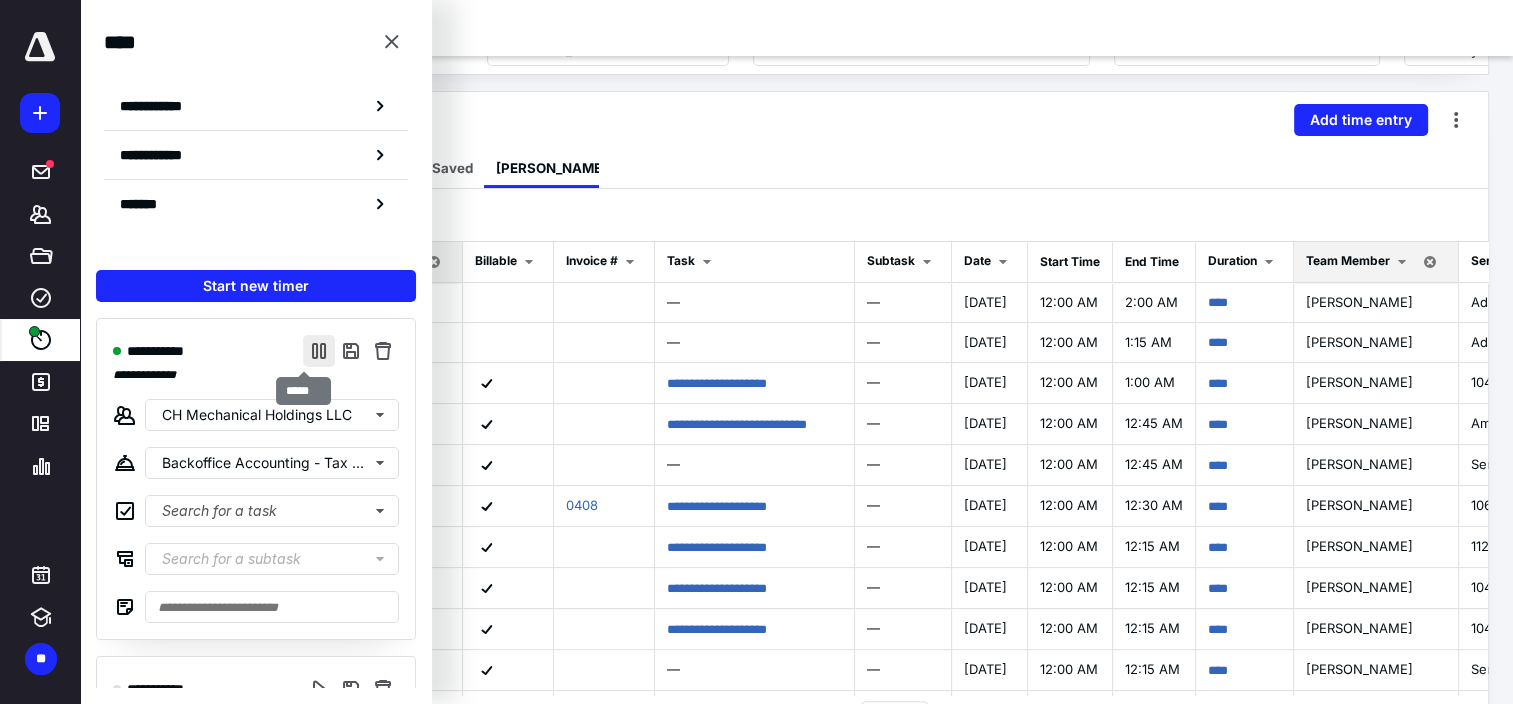 click at bounding box center (319, 351) 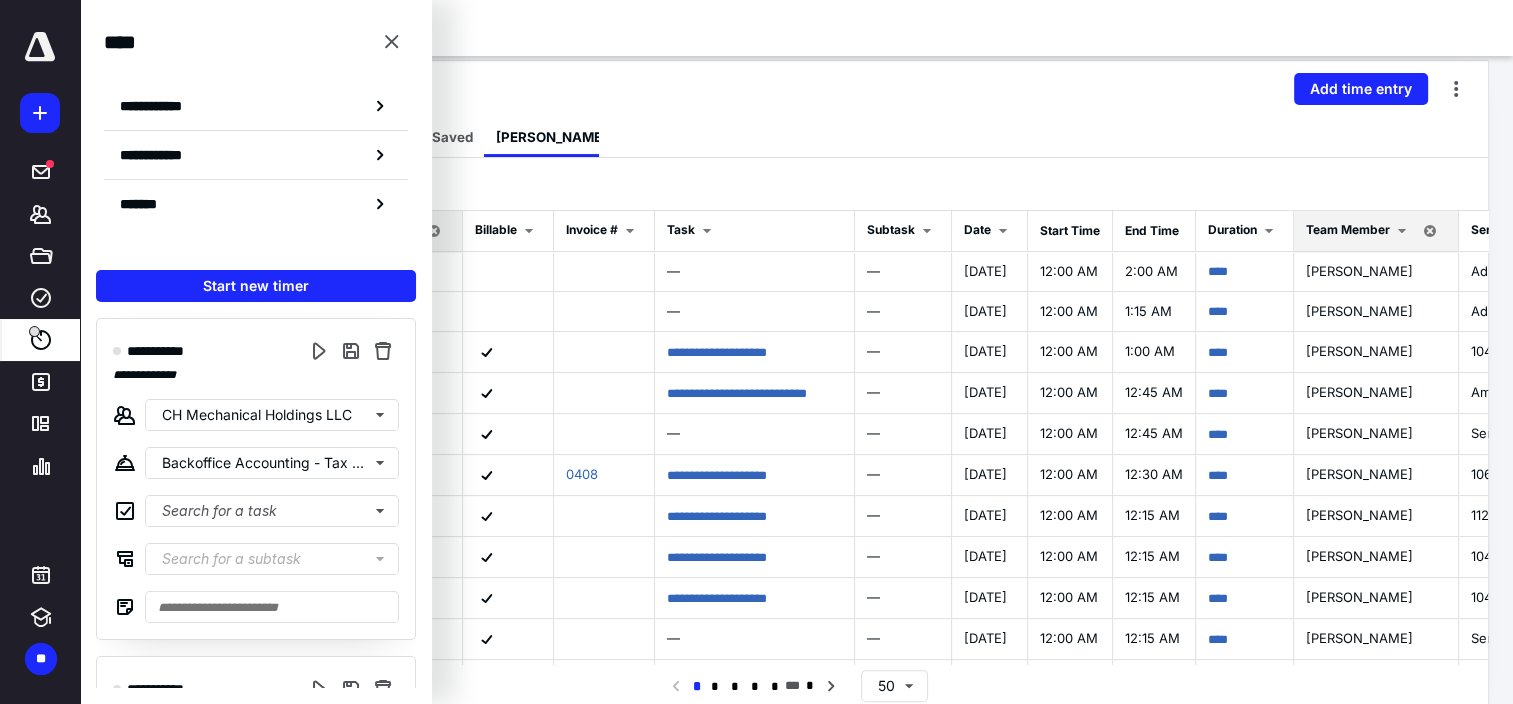 scroll, scrollTop: 376, scrollLeft: 0, axis: vertical 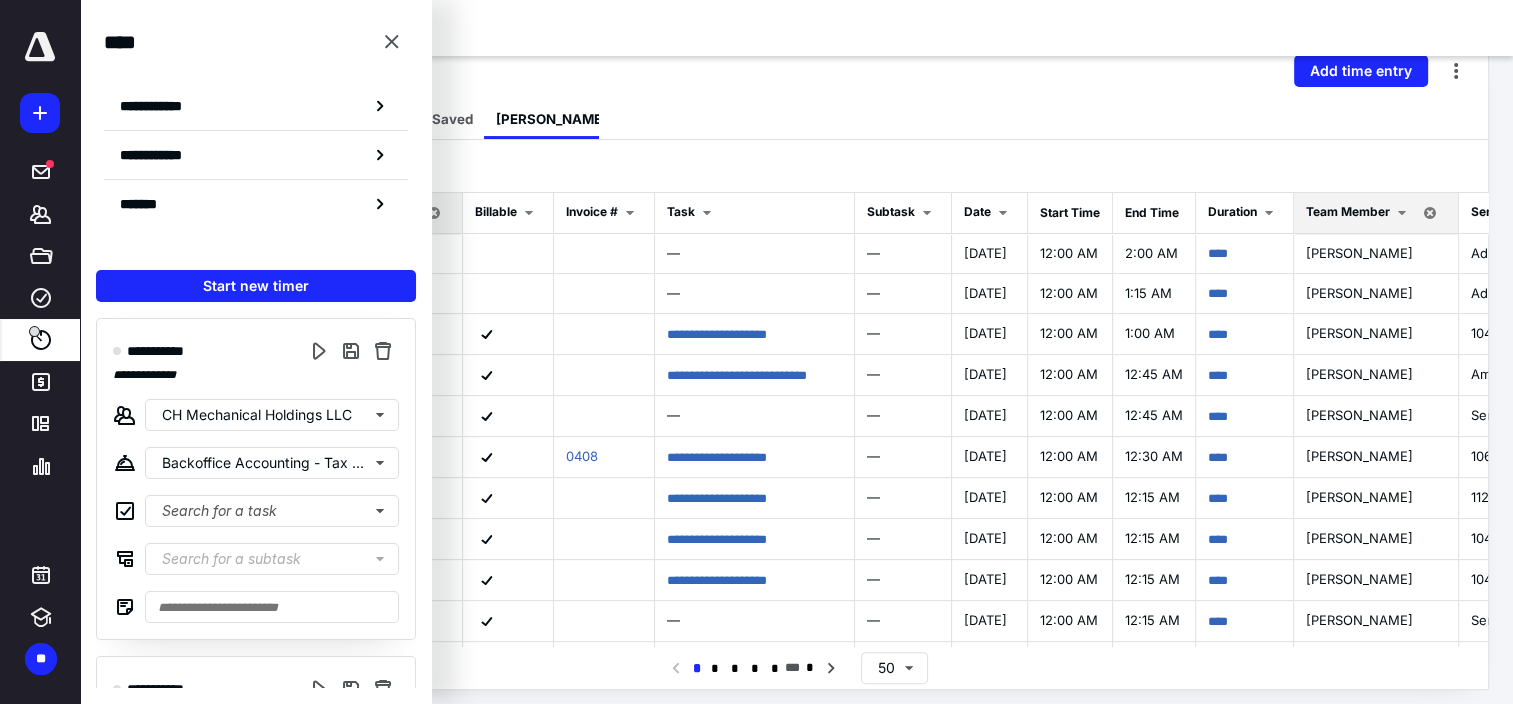 click on "**********" at bounding box center (796, 71) 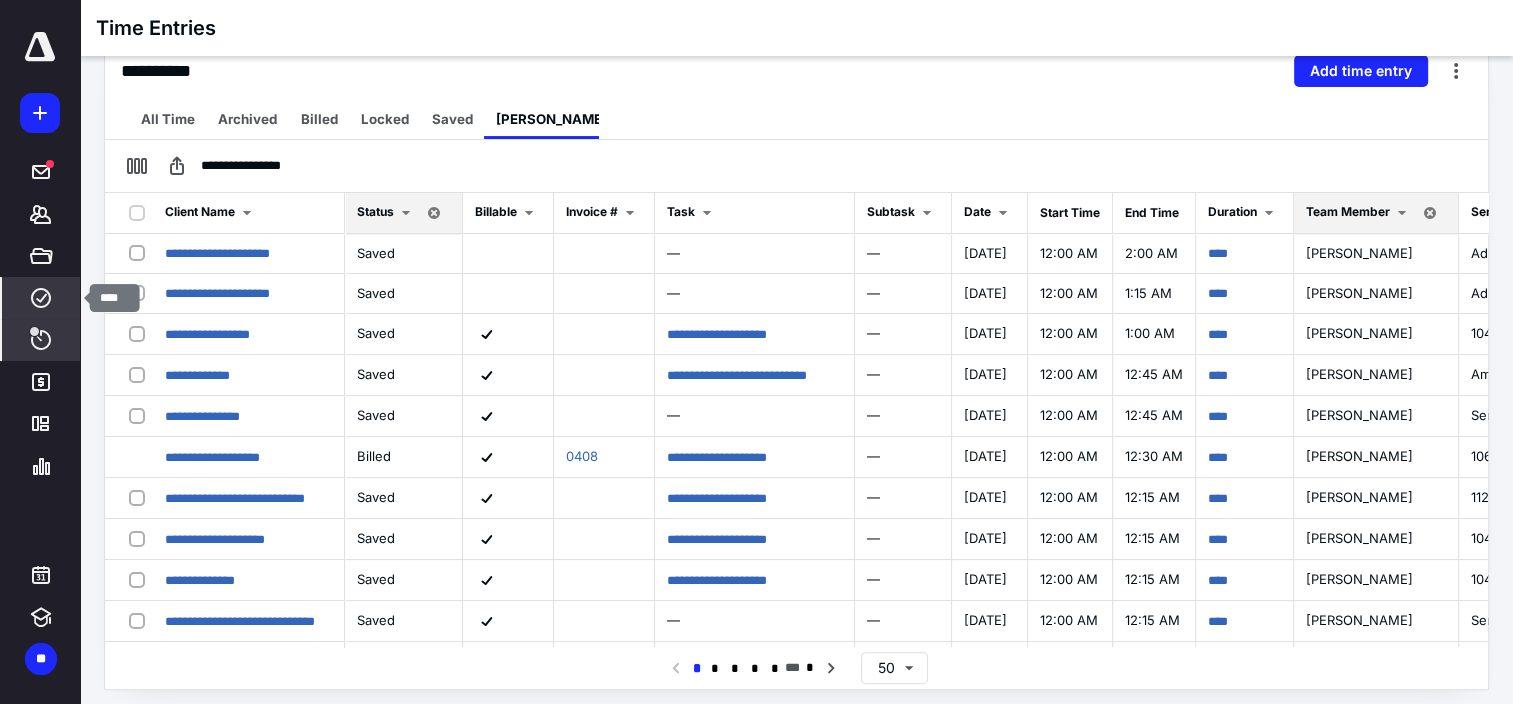 click 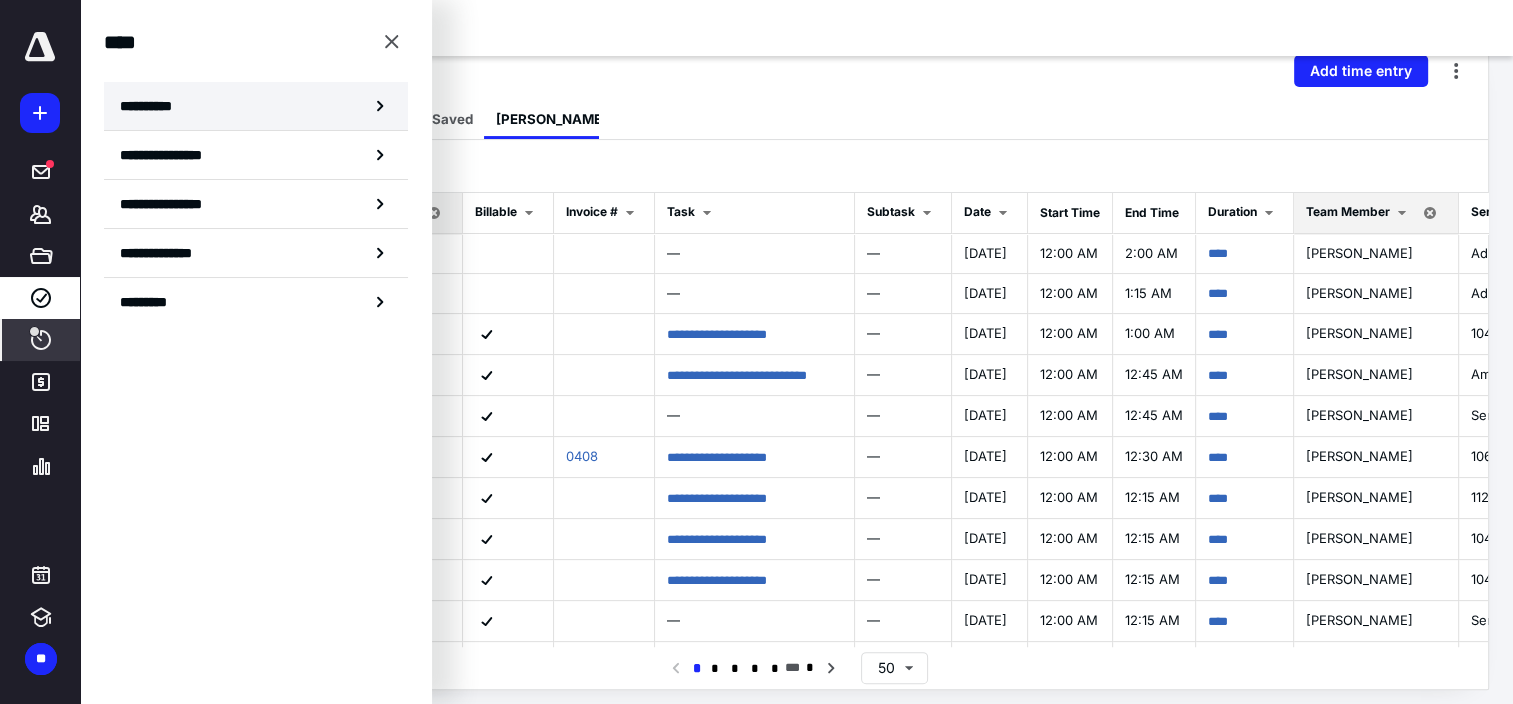 click on "**********" at bounding box center [256, 106] 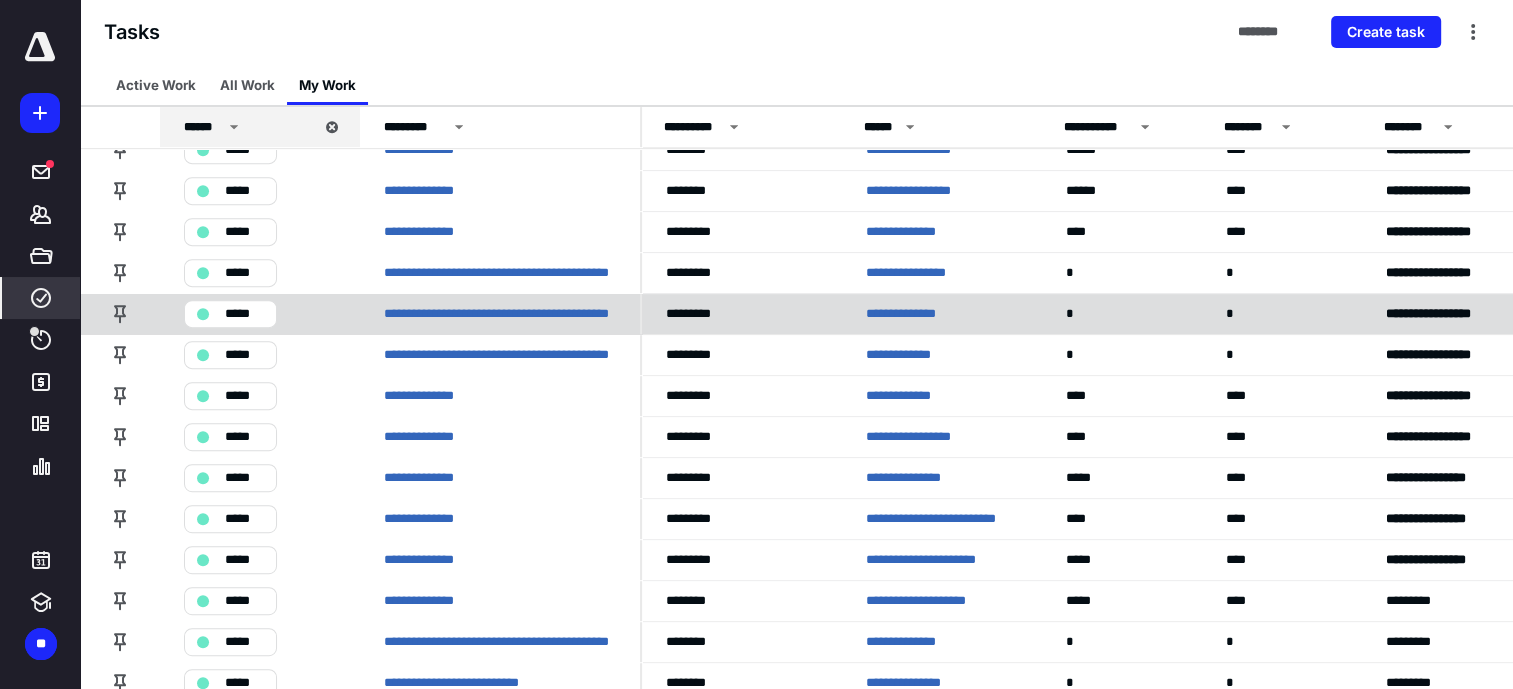 scroll, scrollTop: 912, scrollLeft: 0, axis: vertical 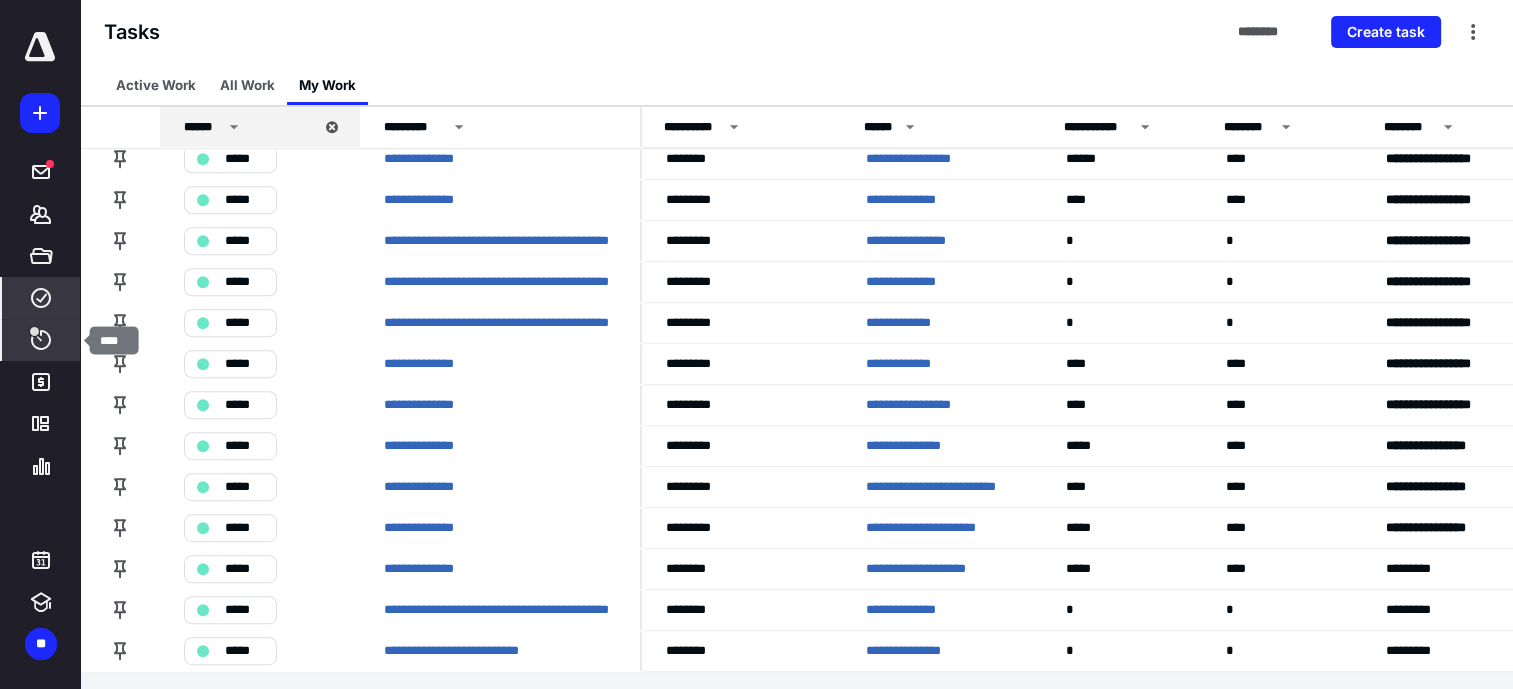 click 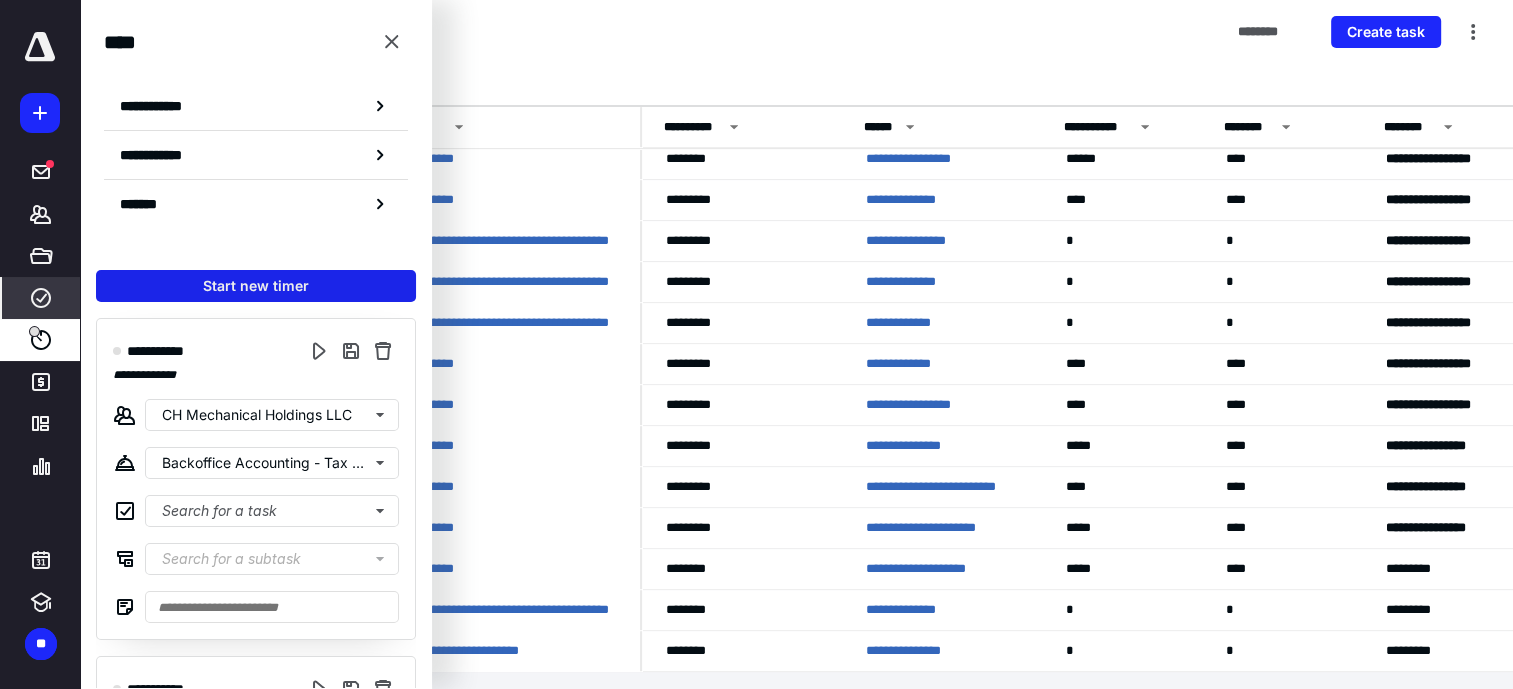 click on "Start new timer" at bounding box center (256, 286) 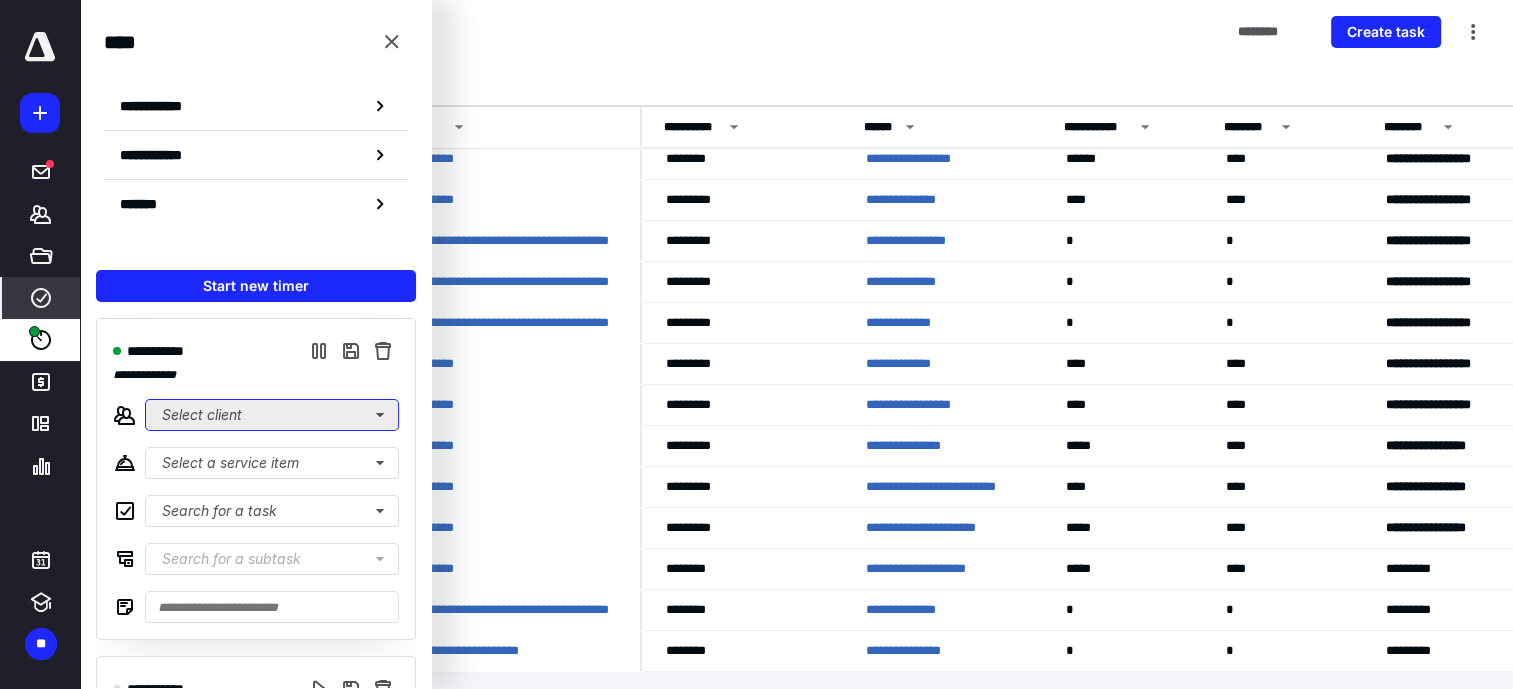 click on "Select client" at bounding box center (272, 415) 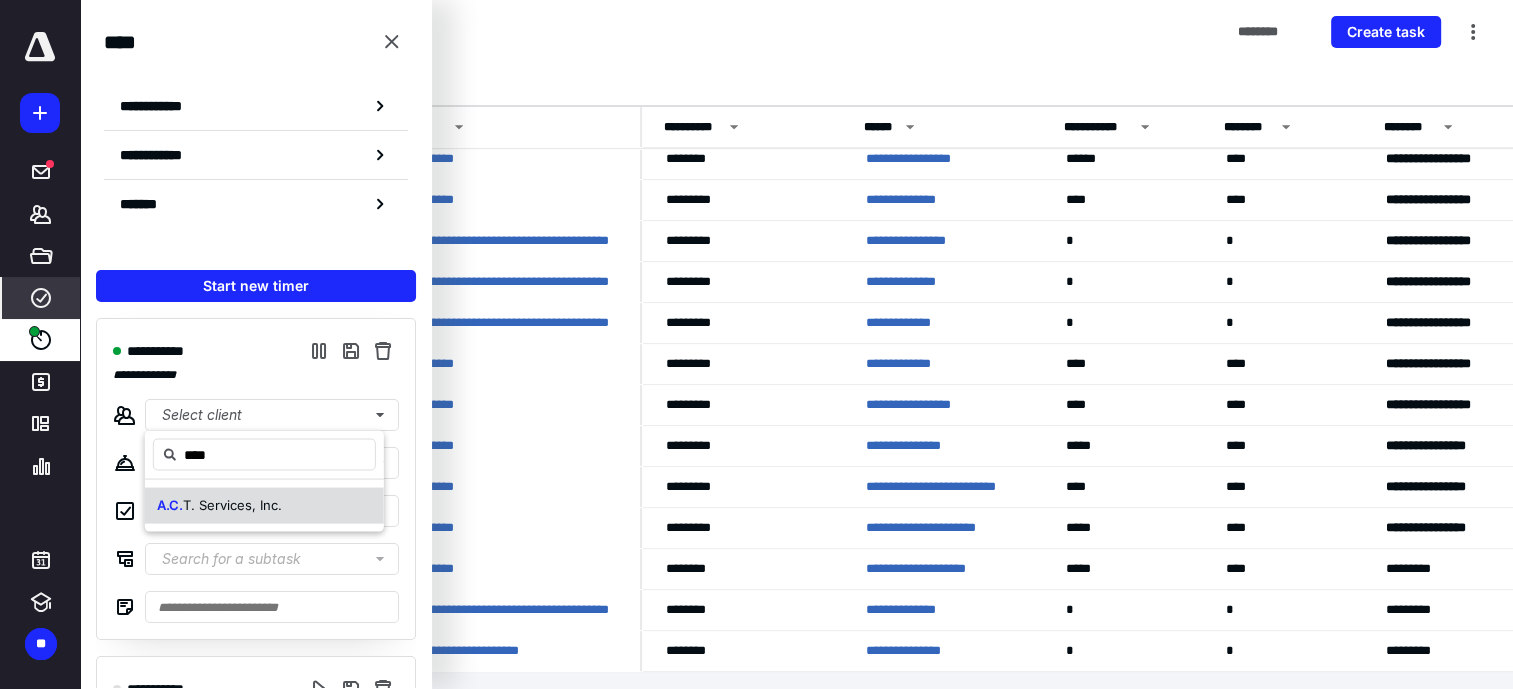 click on "T. Services, Inc." at bounding box center (232, 504) 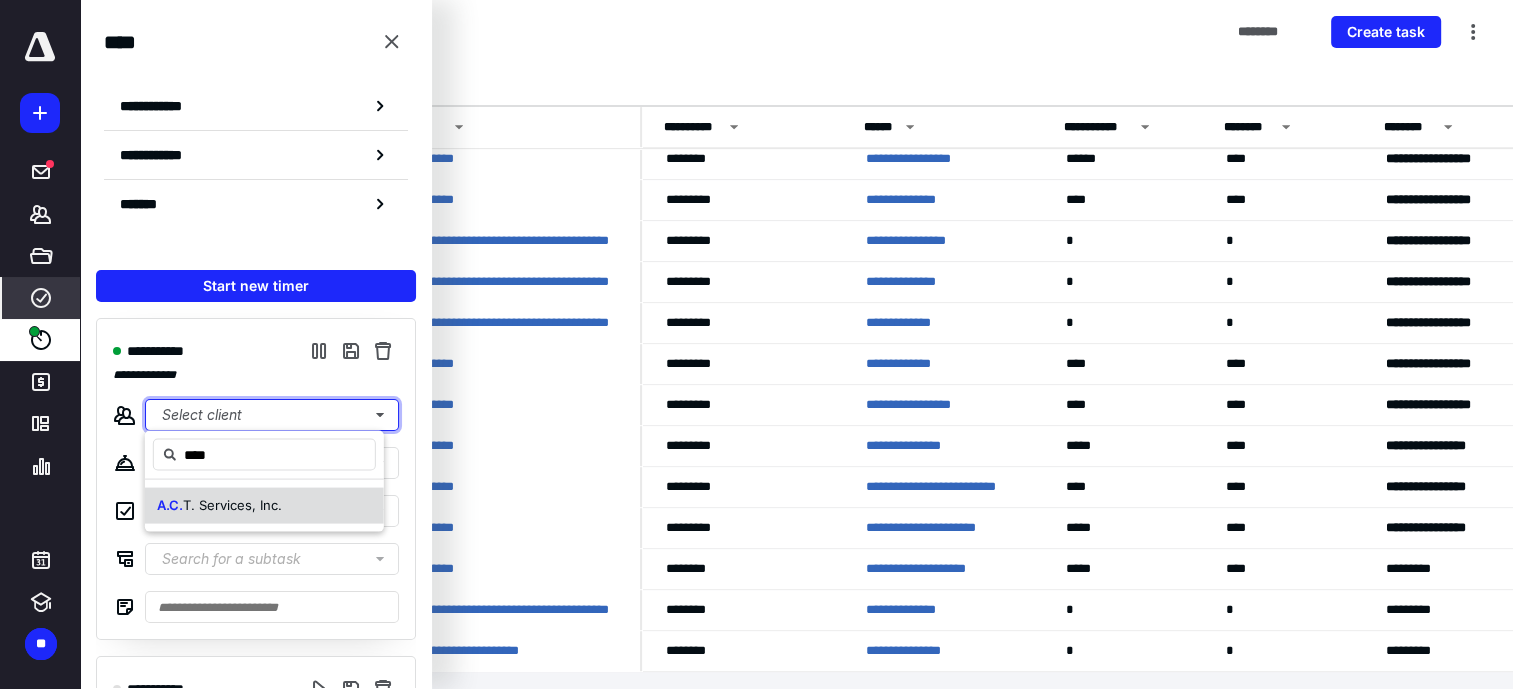 type 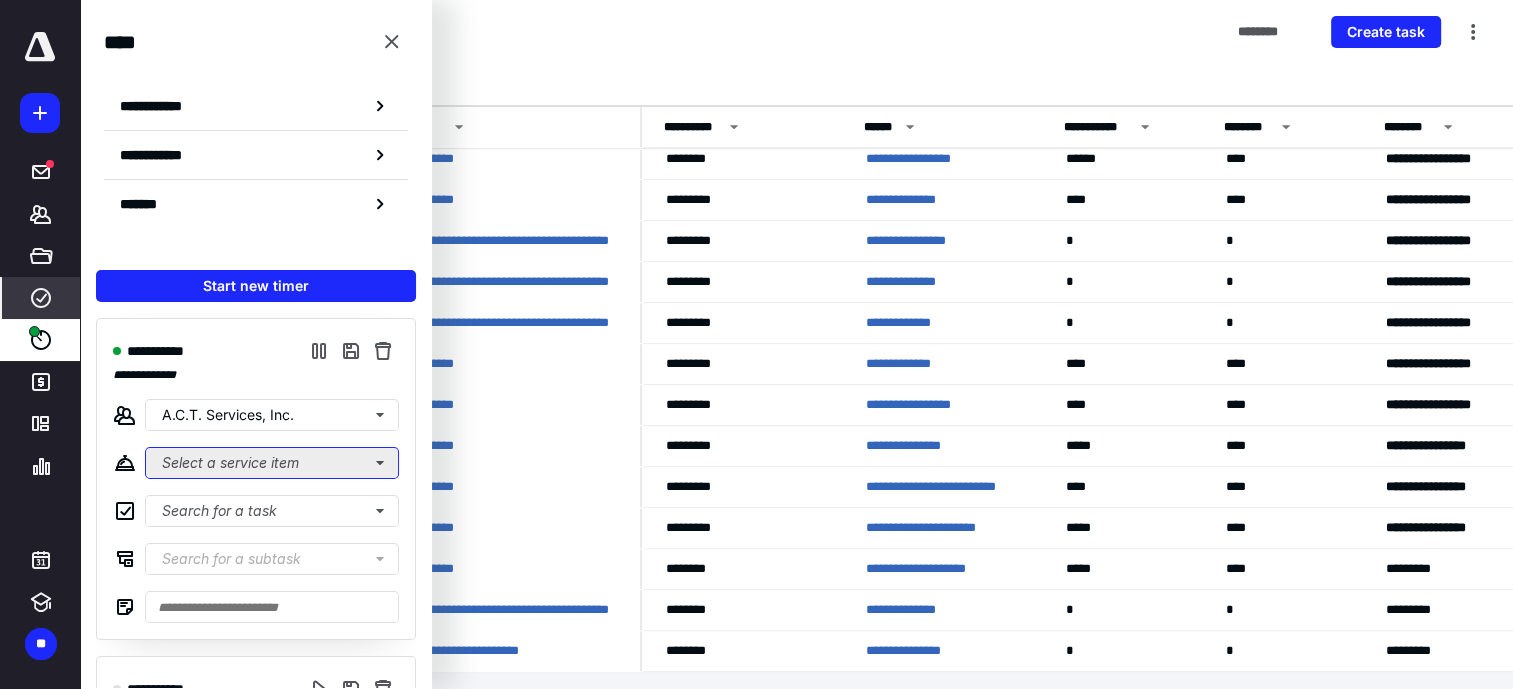 click on "Select a service item" at bounding box center (272, 463) 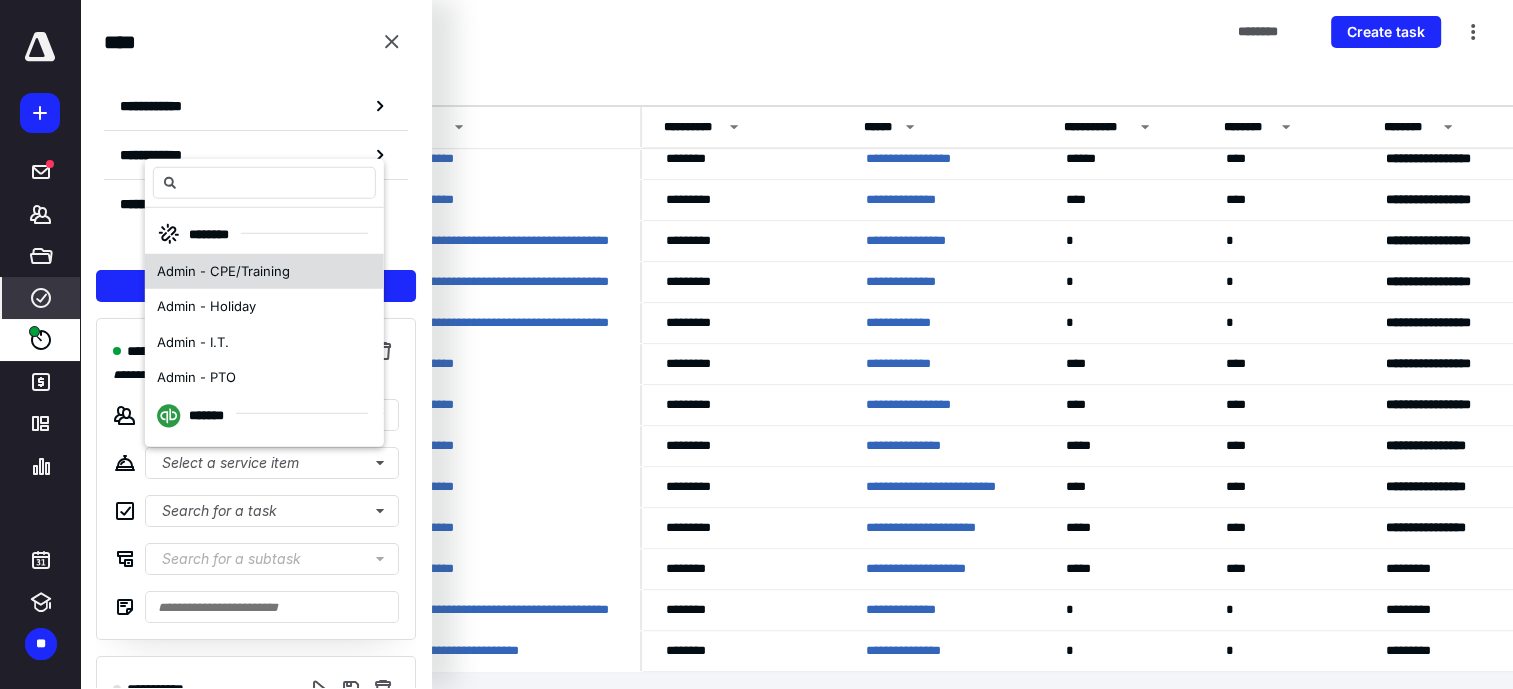 click on "Admin - CPE/Training" at bounding box center [223, 270] 